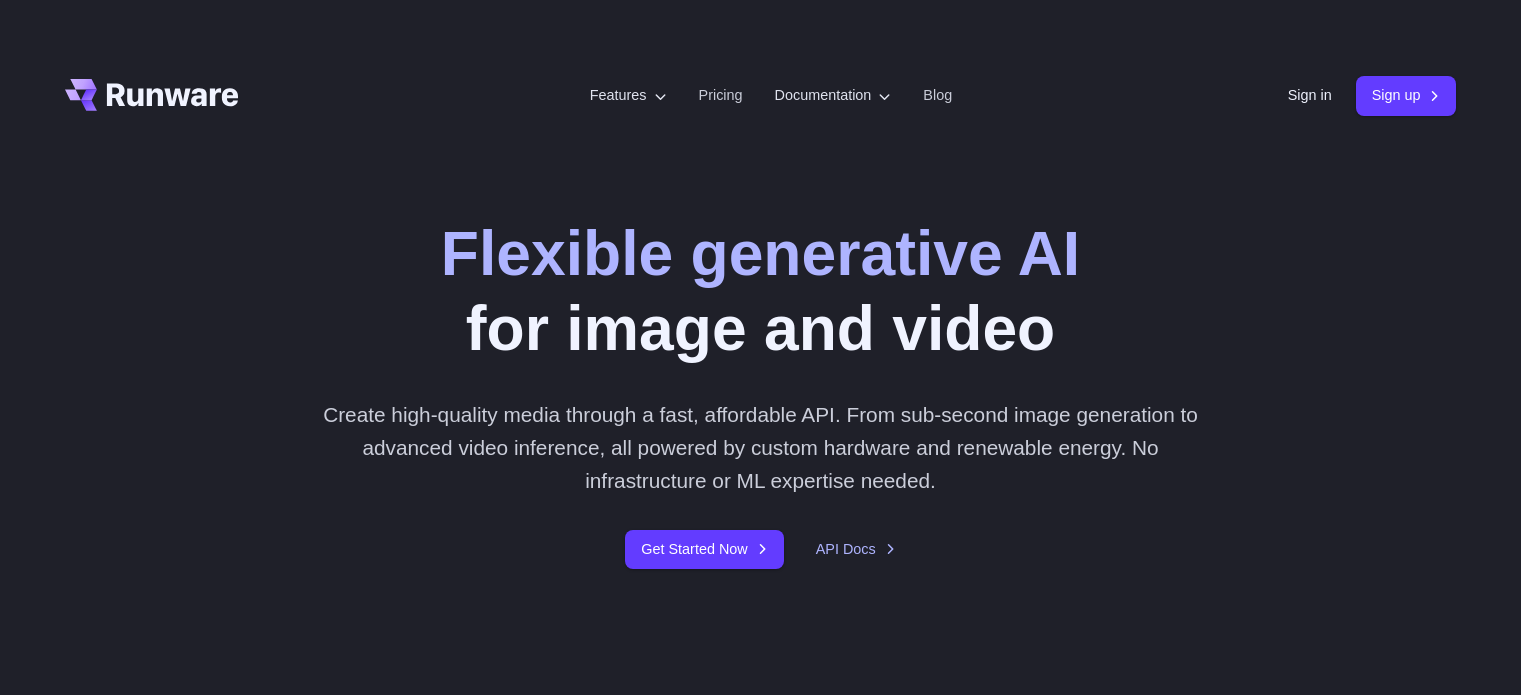 scroll, scrollTop: 0, scrollLeft: 0, axis: both 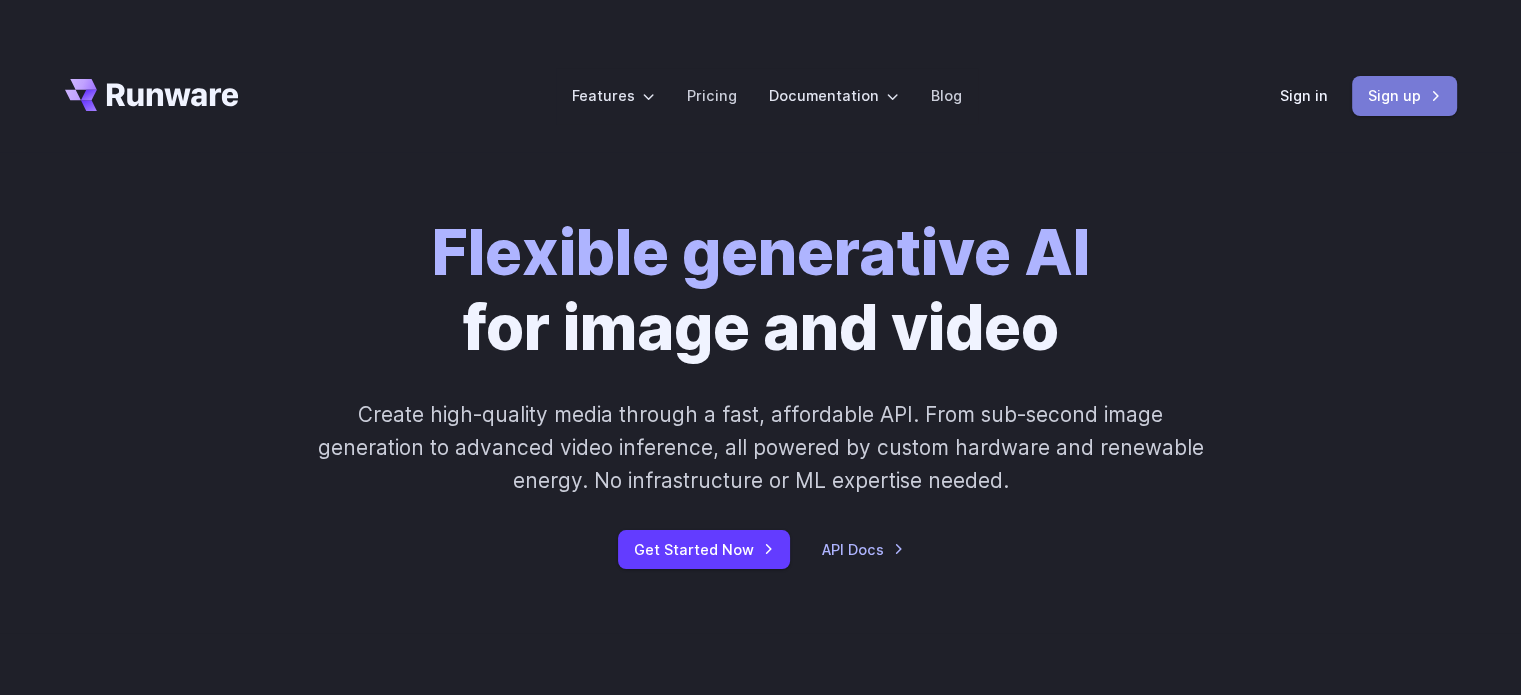 click on "Sign up" at bounding box center [1404, 95] 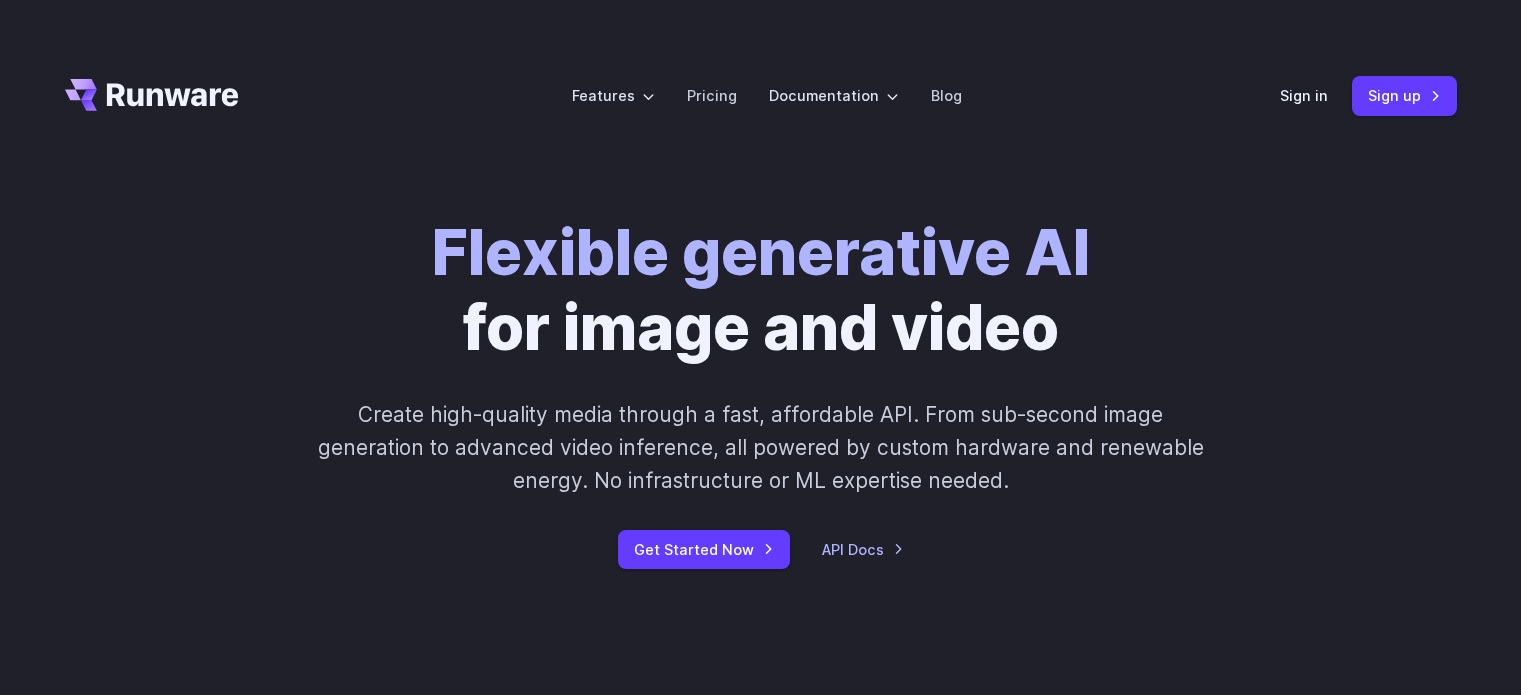 scroll, scrollTop: 0, scrollLeft: 0, axis: both 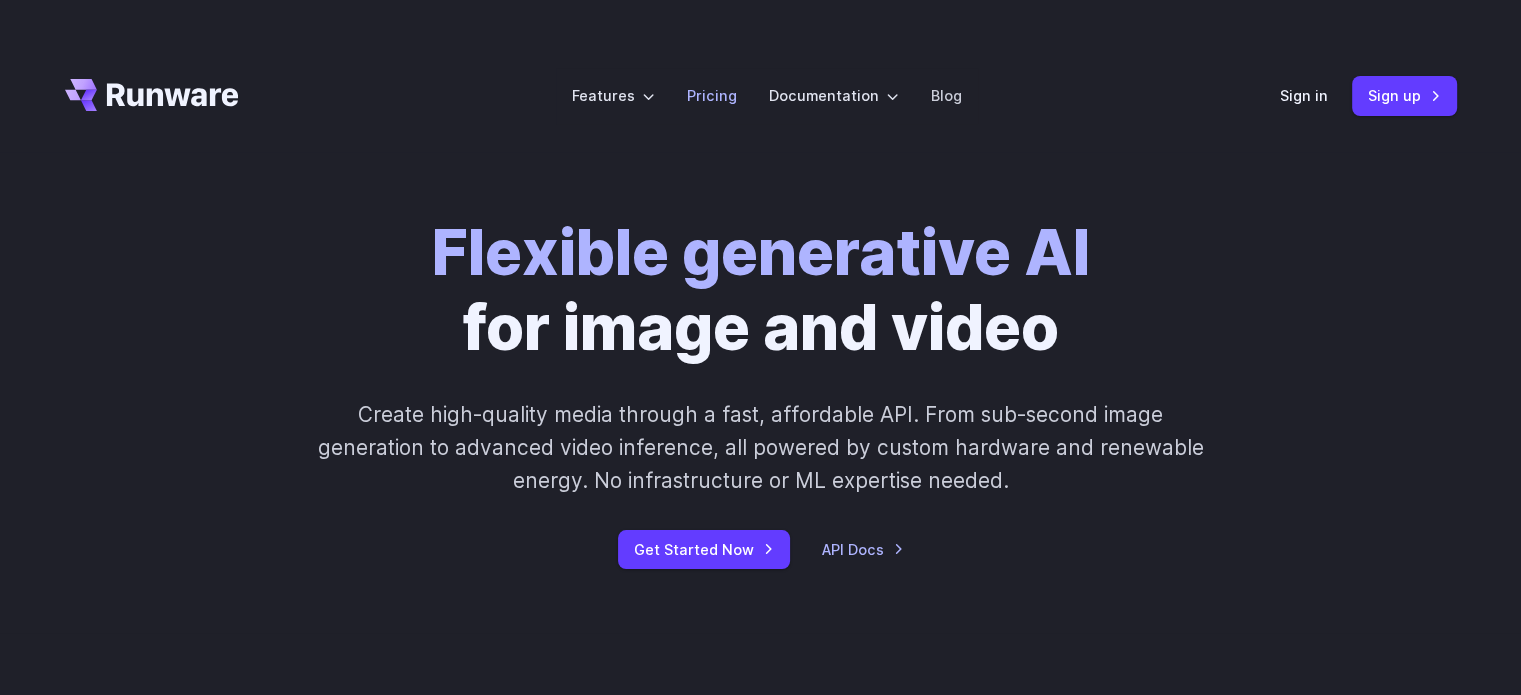 click on "Pricing" at bounding box center [712, 95] 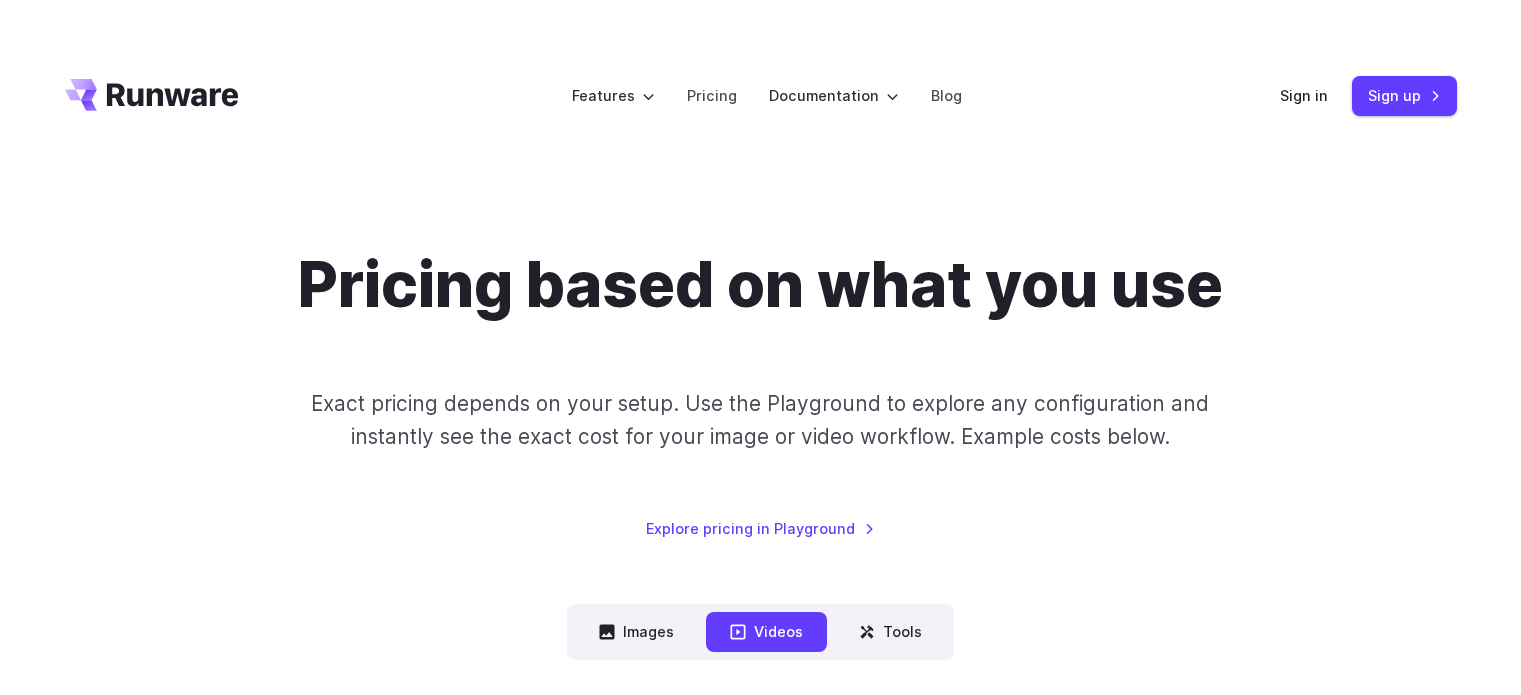scroll, scrollTop: 0, scrollLeft: 0, axis: both 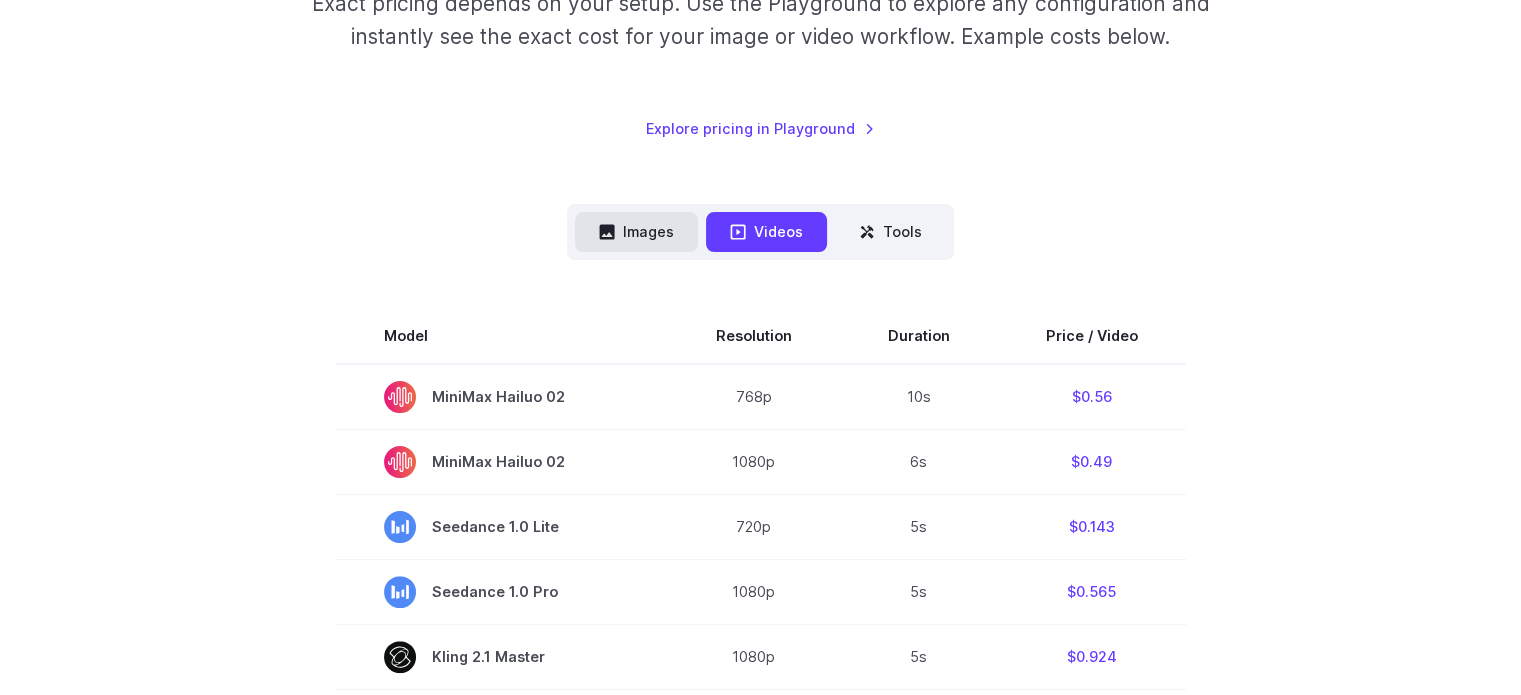 click on "Images" at bounding box center (636, 231) 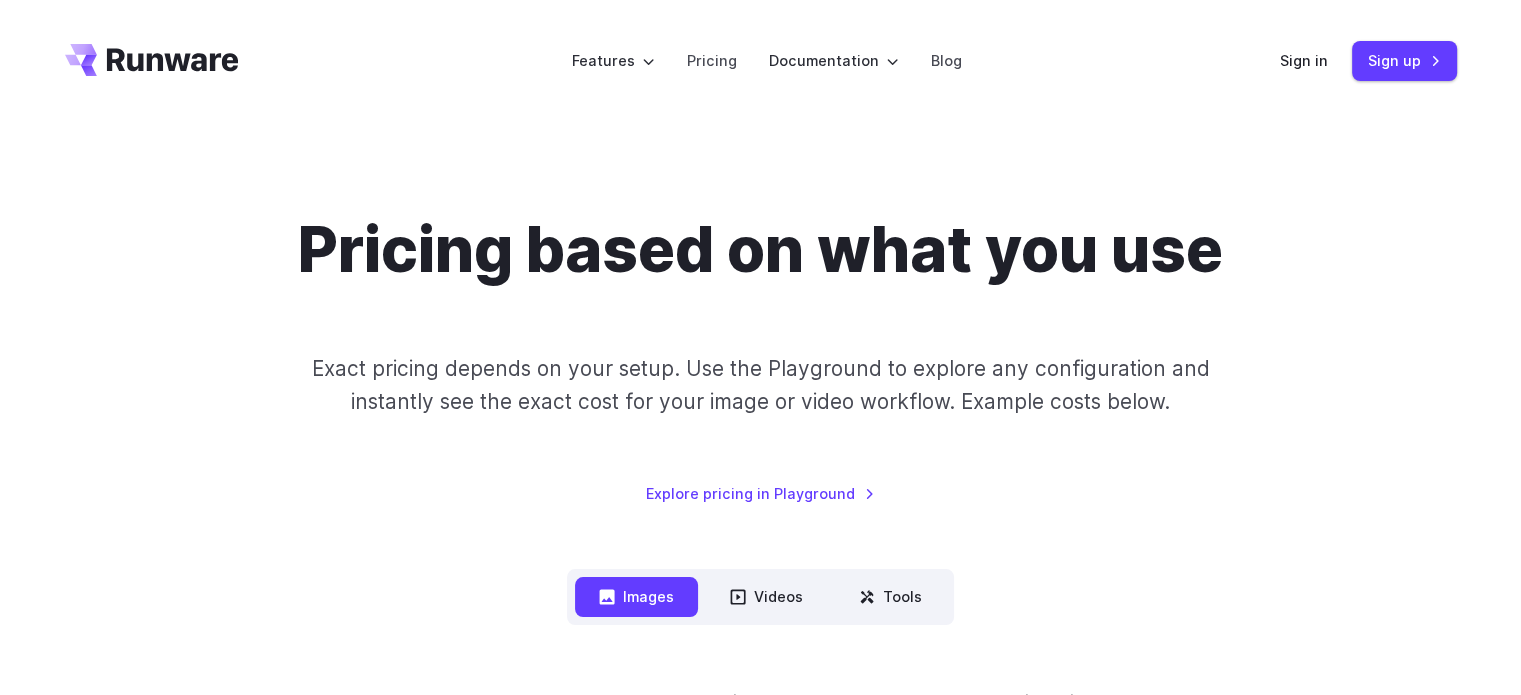 scroll, scrollTop: 0, scrollLeft: 0, axis: both 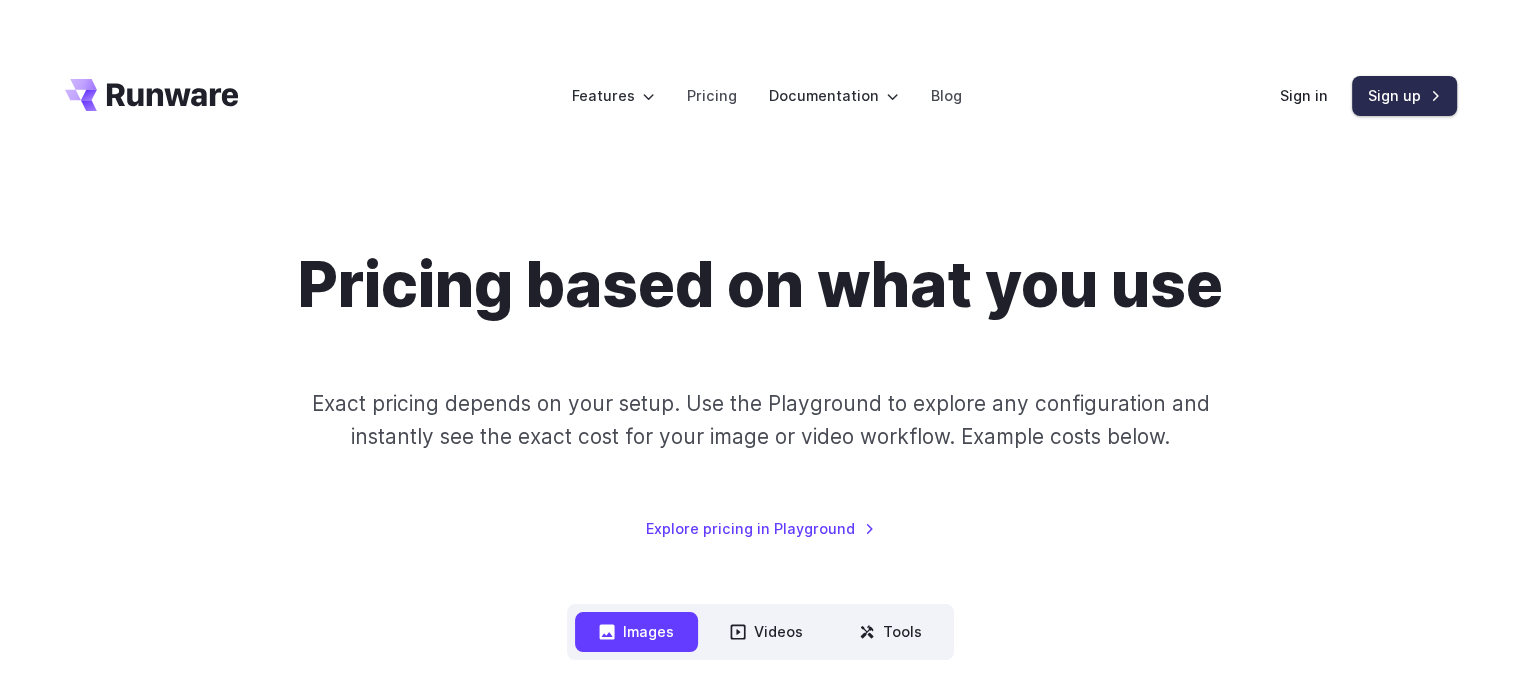 click on "Sign up" at bounding box center [1404, 95] 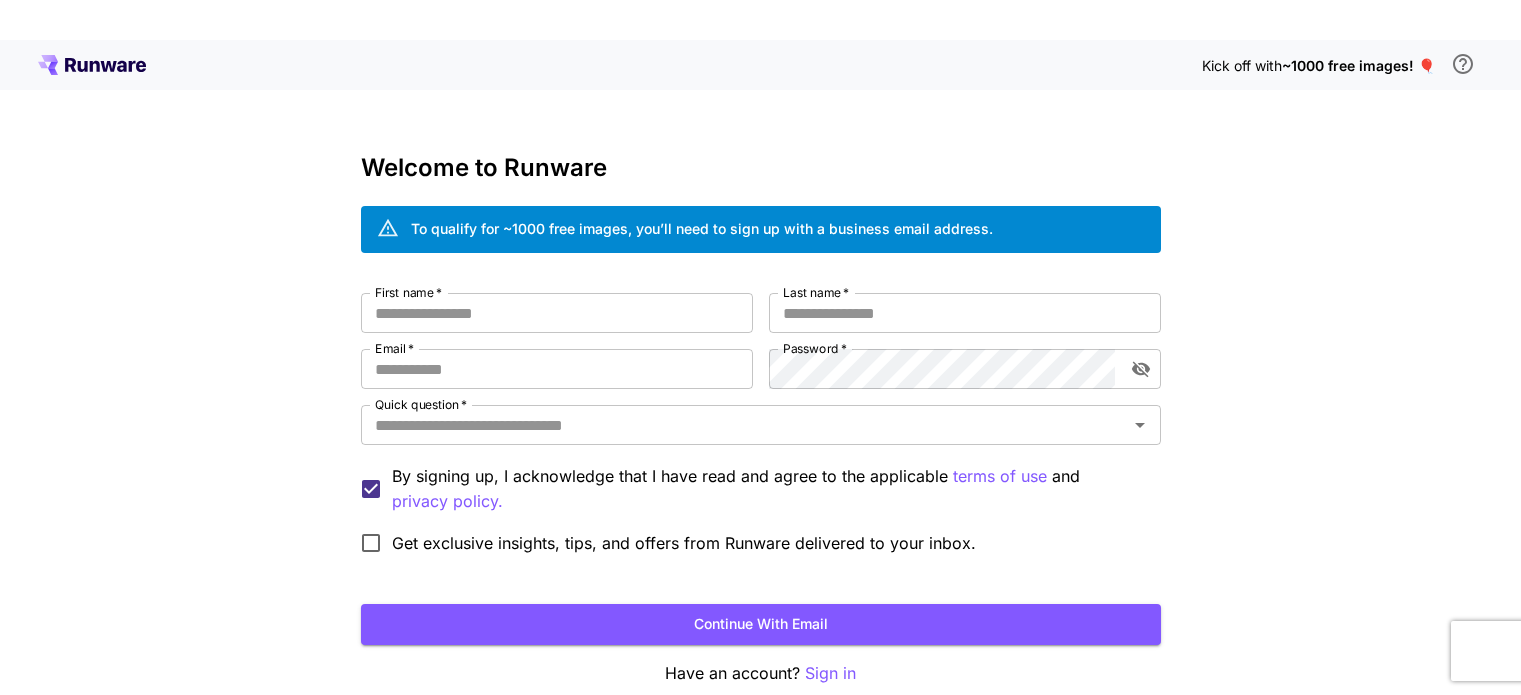 scroll, scrollTop: 0, scrollLeft: 0, axis: both 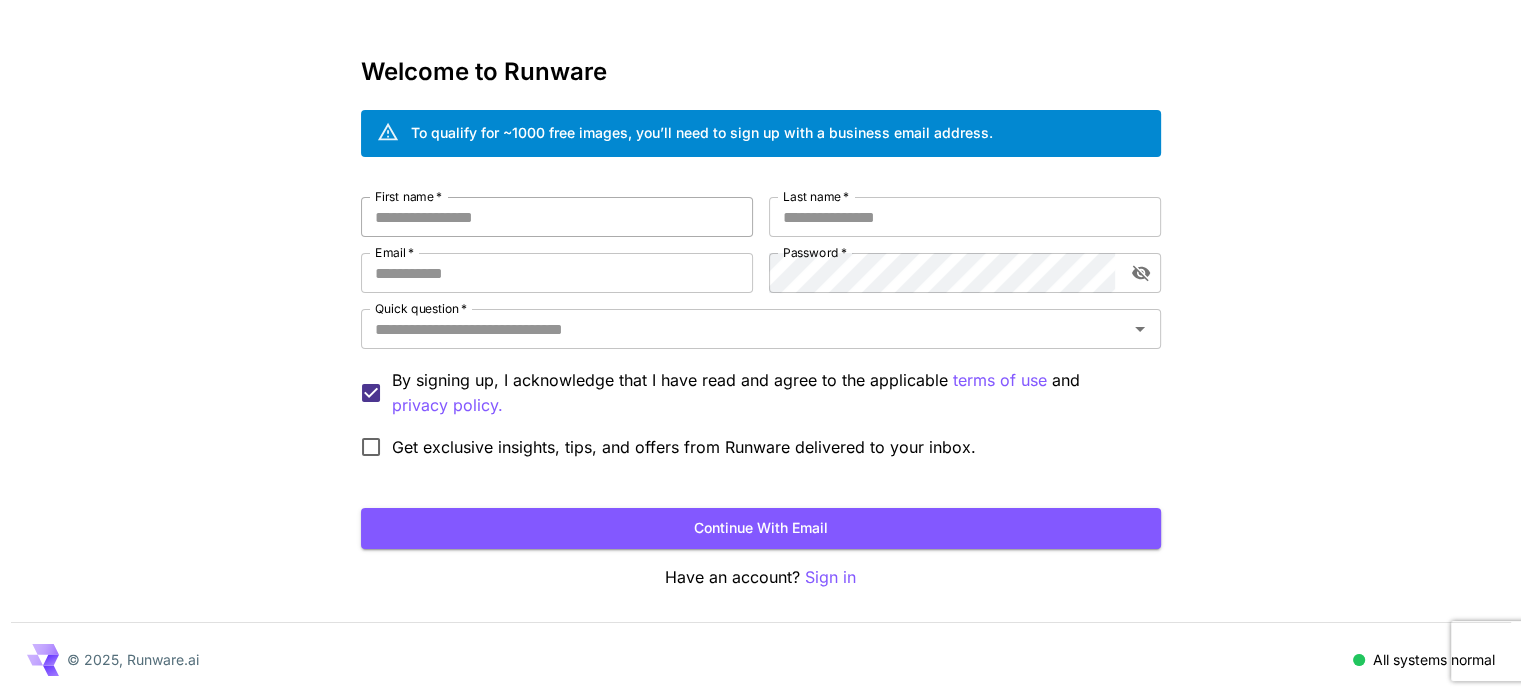 click on "First name   *" at bounding box center [557, 217] 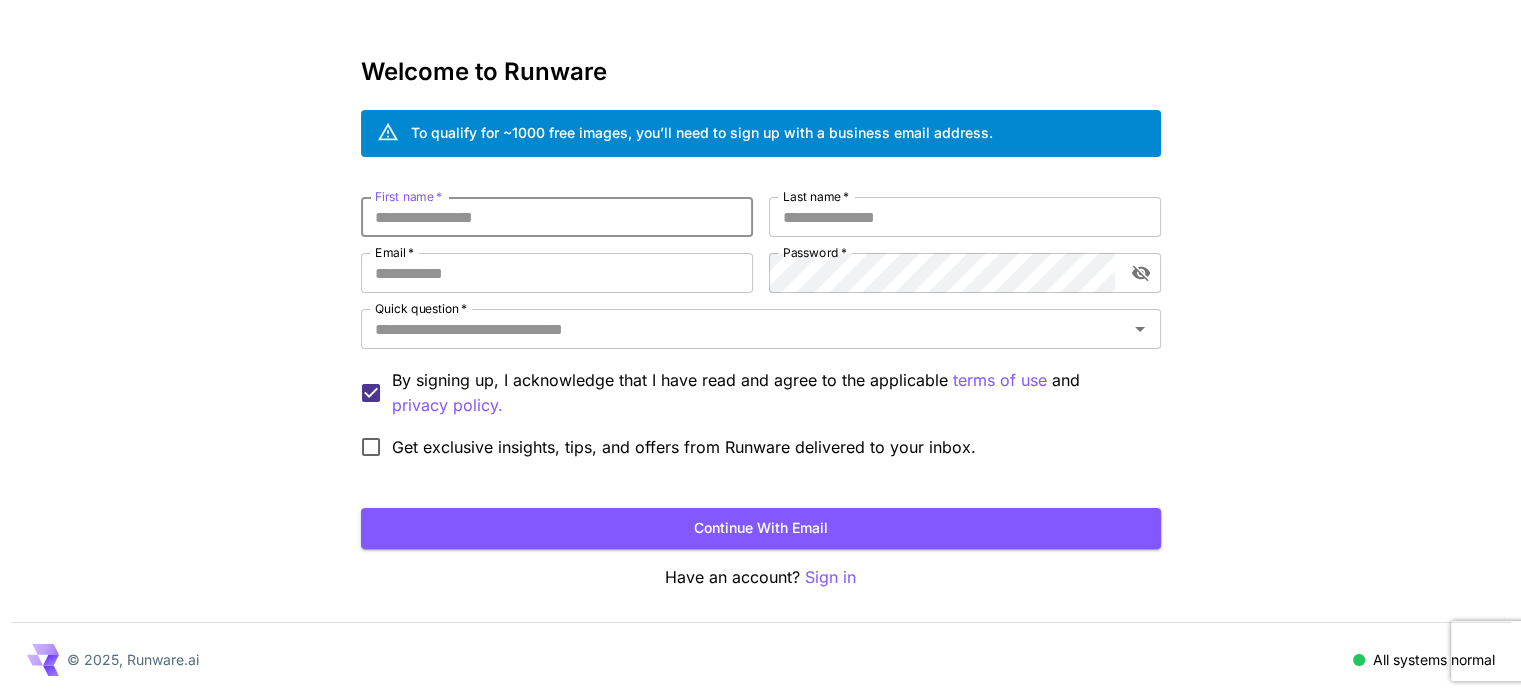 type on "*******" 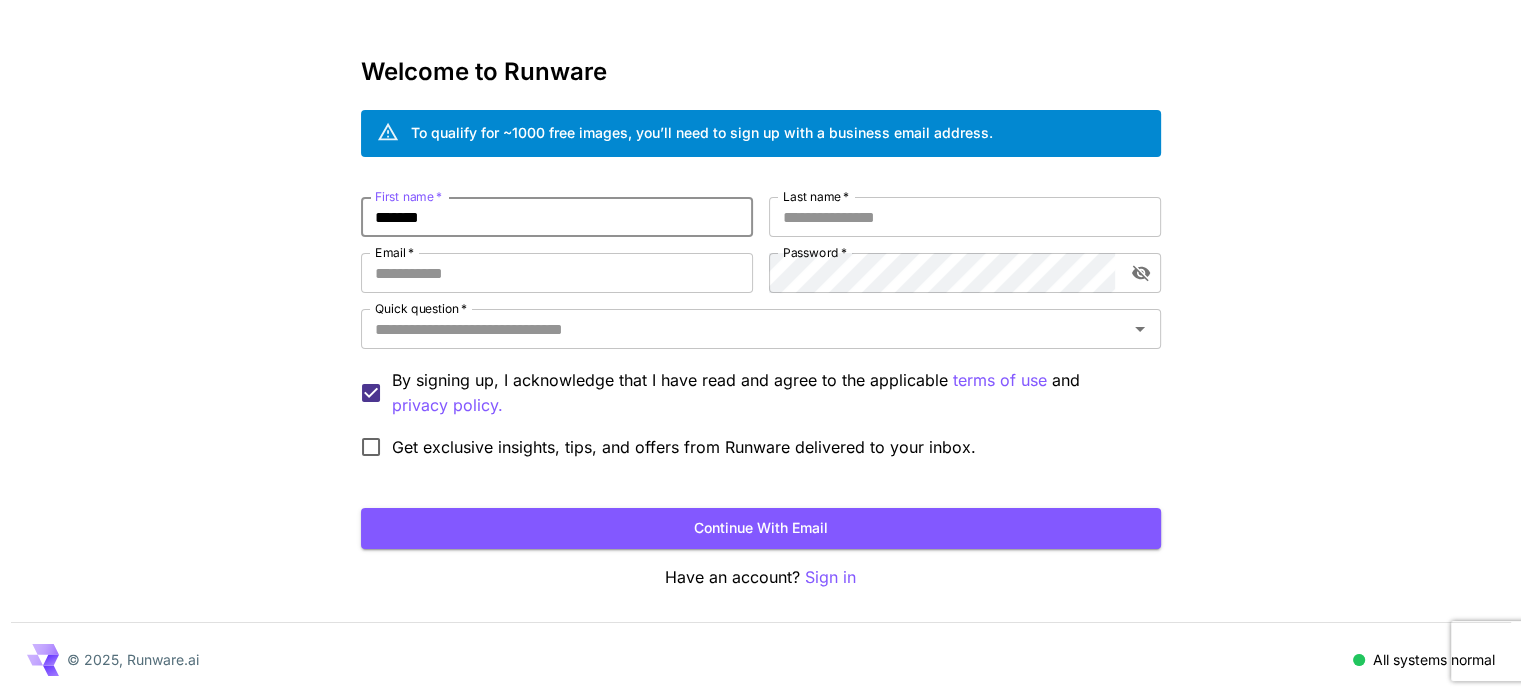 type on "**********" 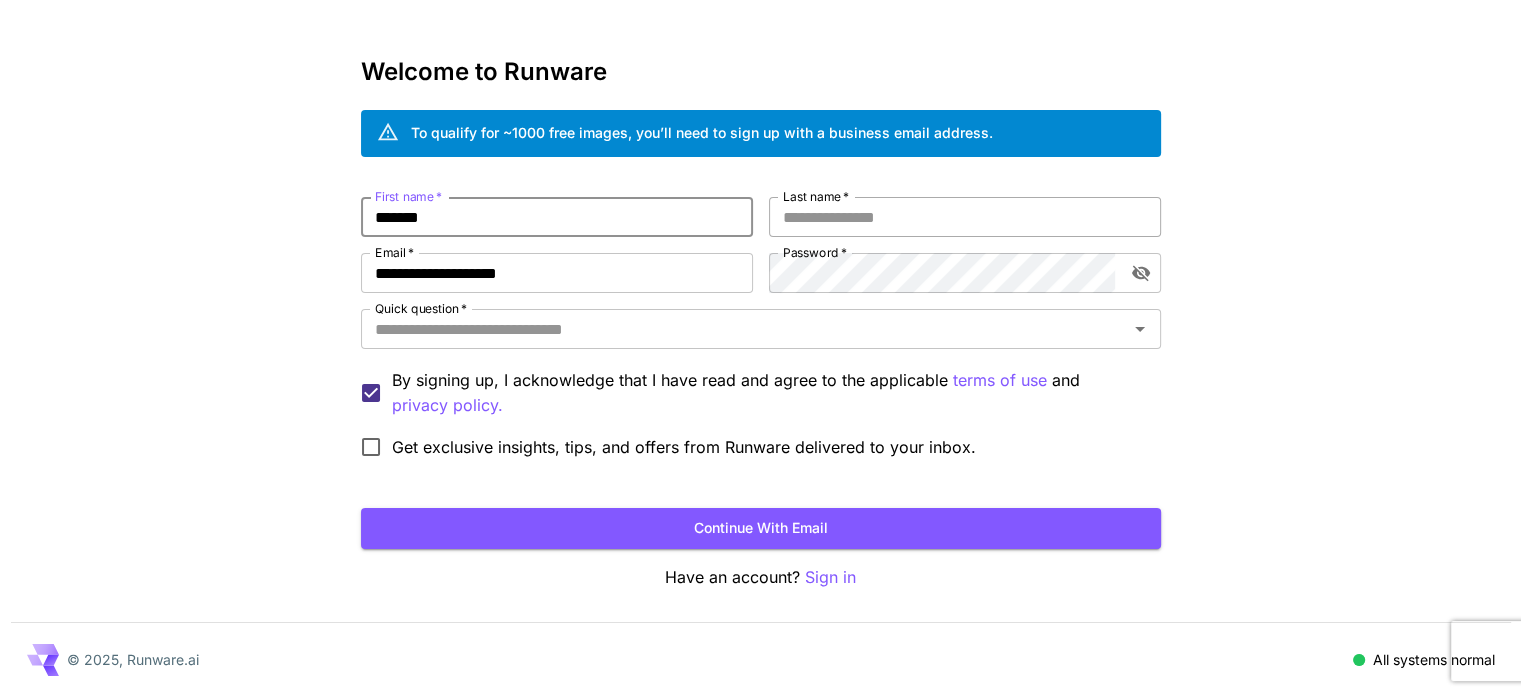 click on "Last name   *" at bounding box center (965, 217) 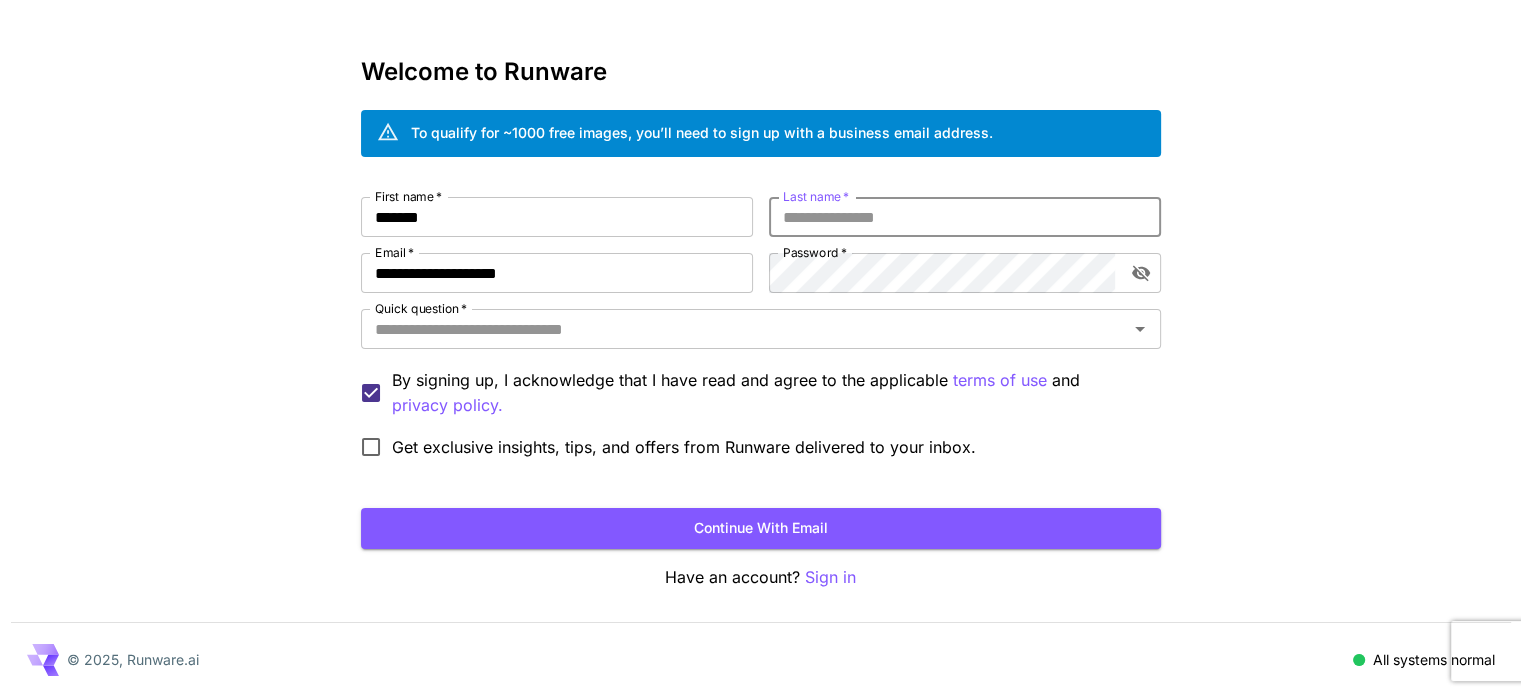 type on "*****" 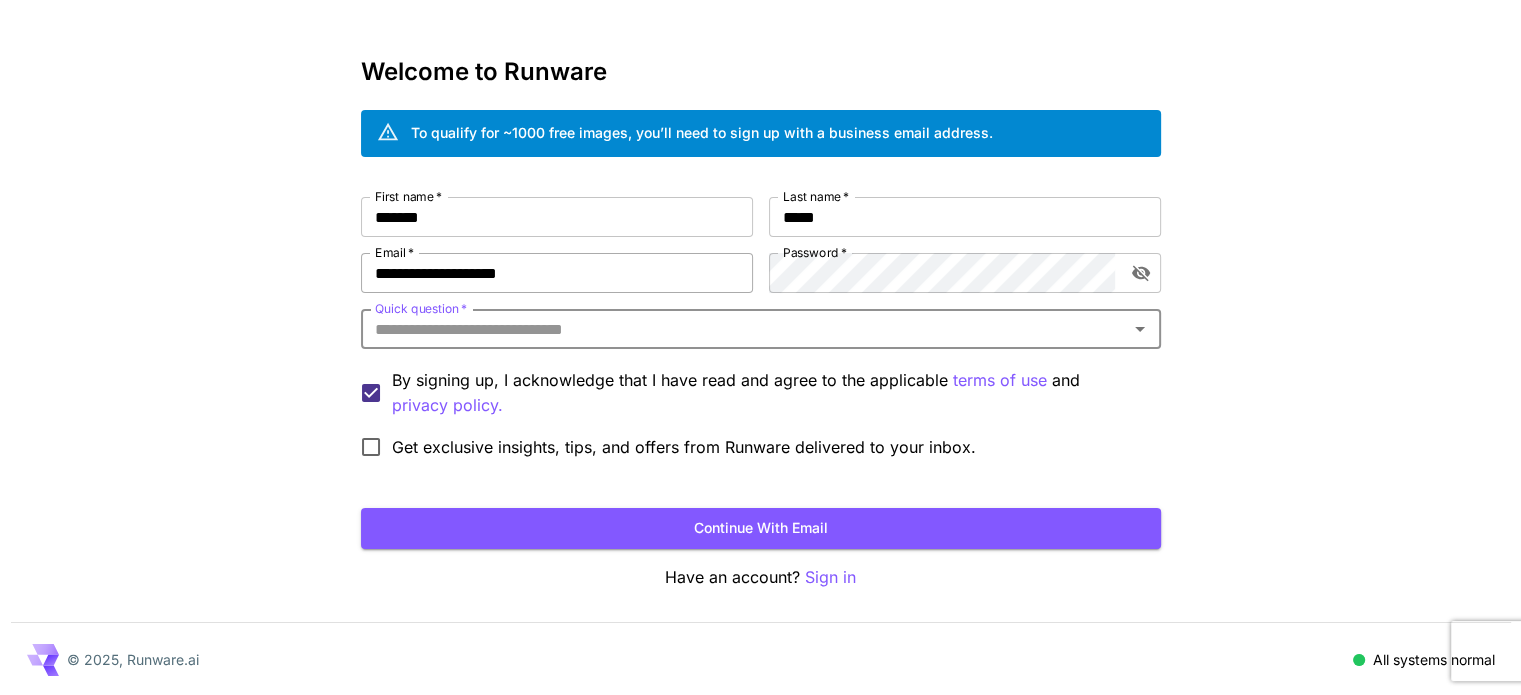 click on "**********" at bounding box center [557, 273] 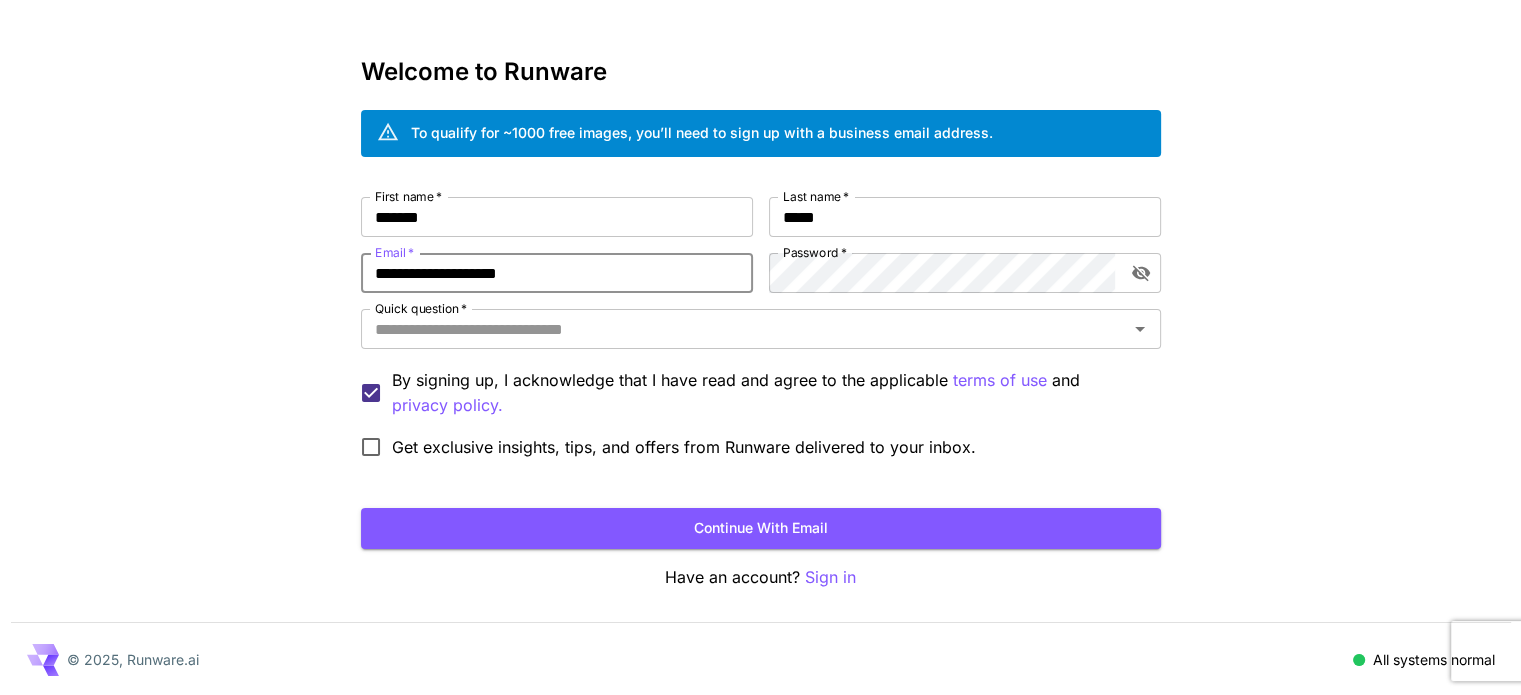 drag, startPoint x: 602, startPoint y: 280, endPoint x: 304, endPoint y: 297, distance: 298.4845 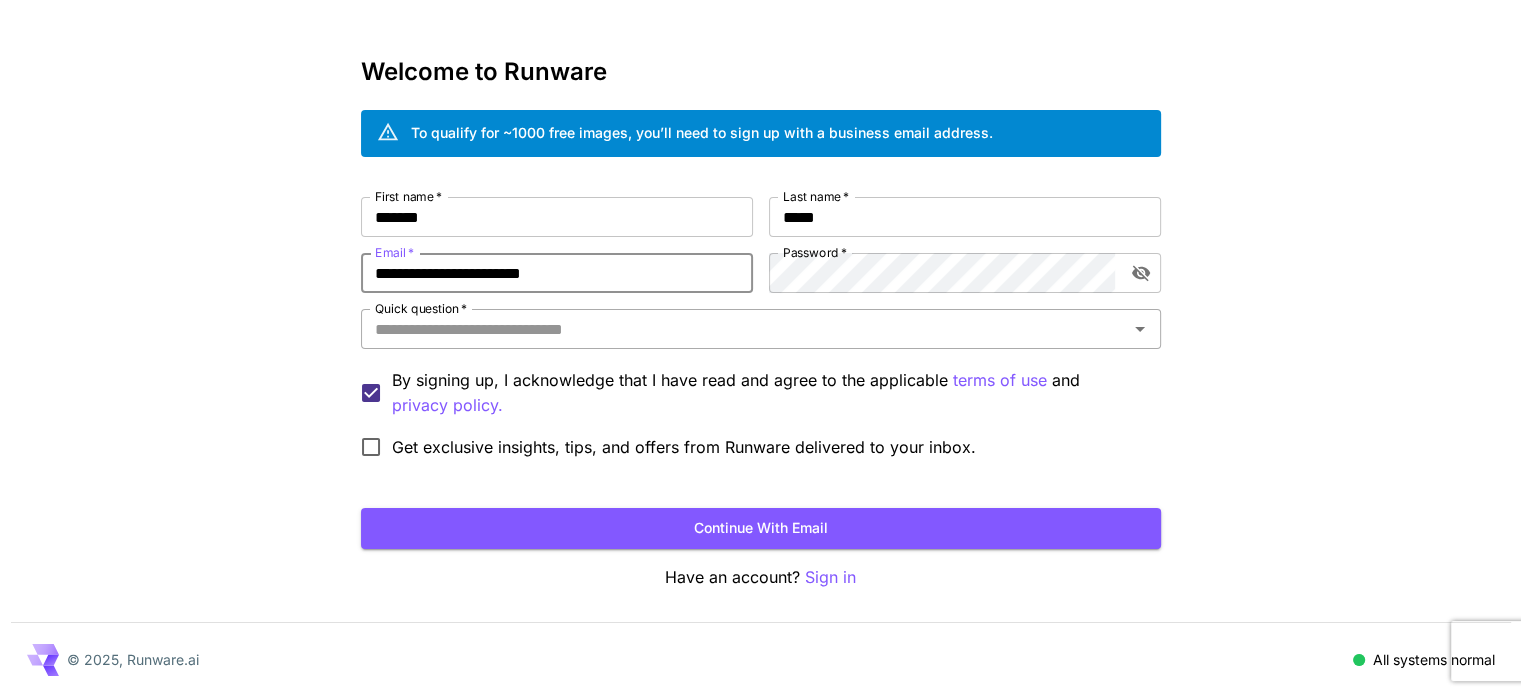 type on "**********" 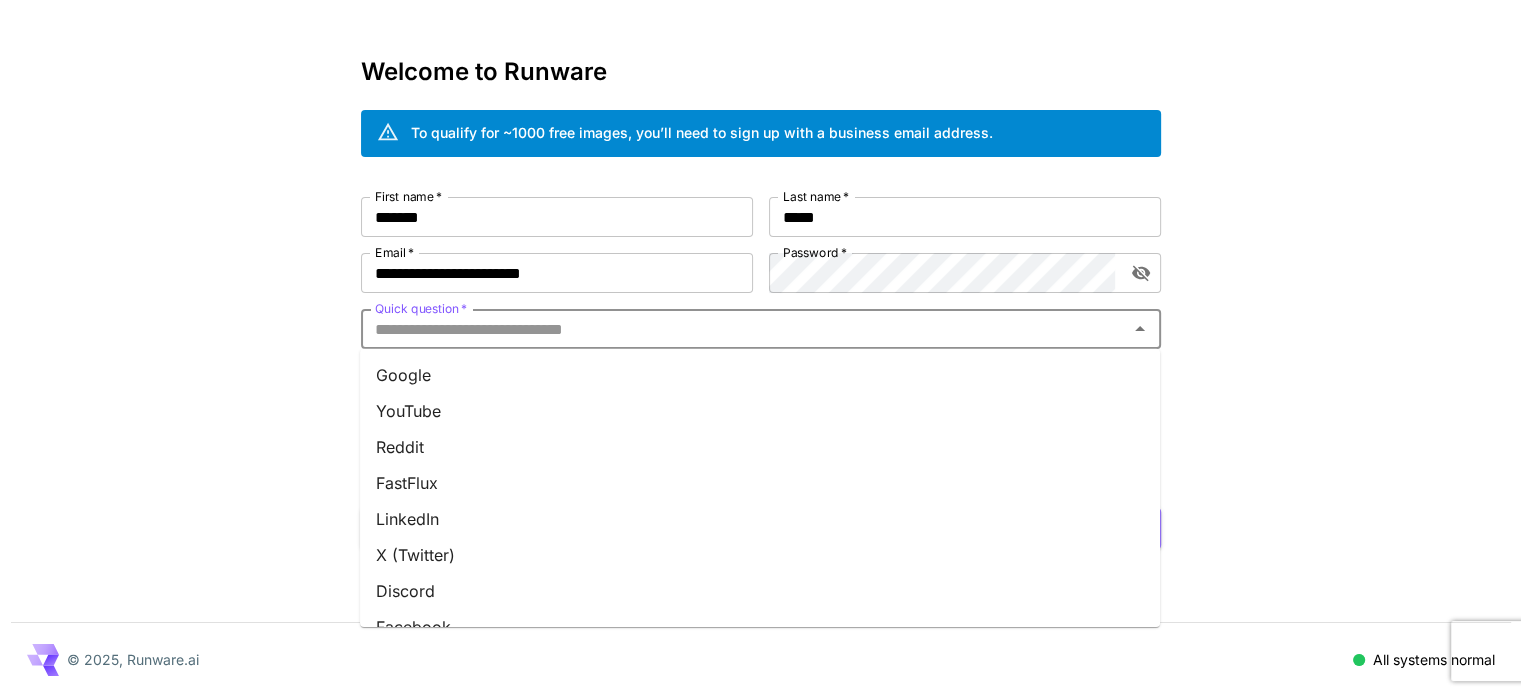 click on "Quick question   *" at bounding box center [744, 329] 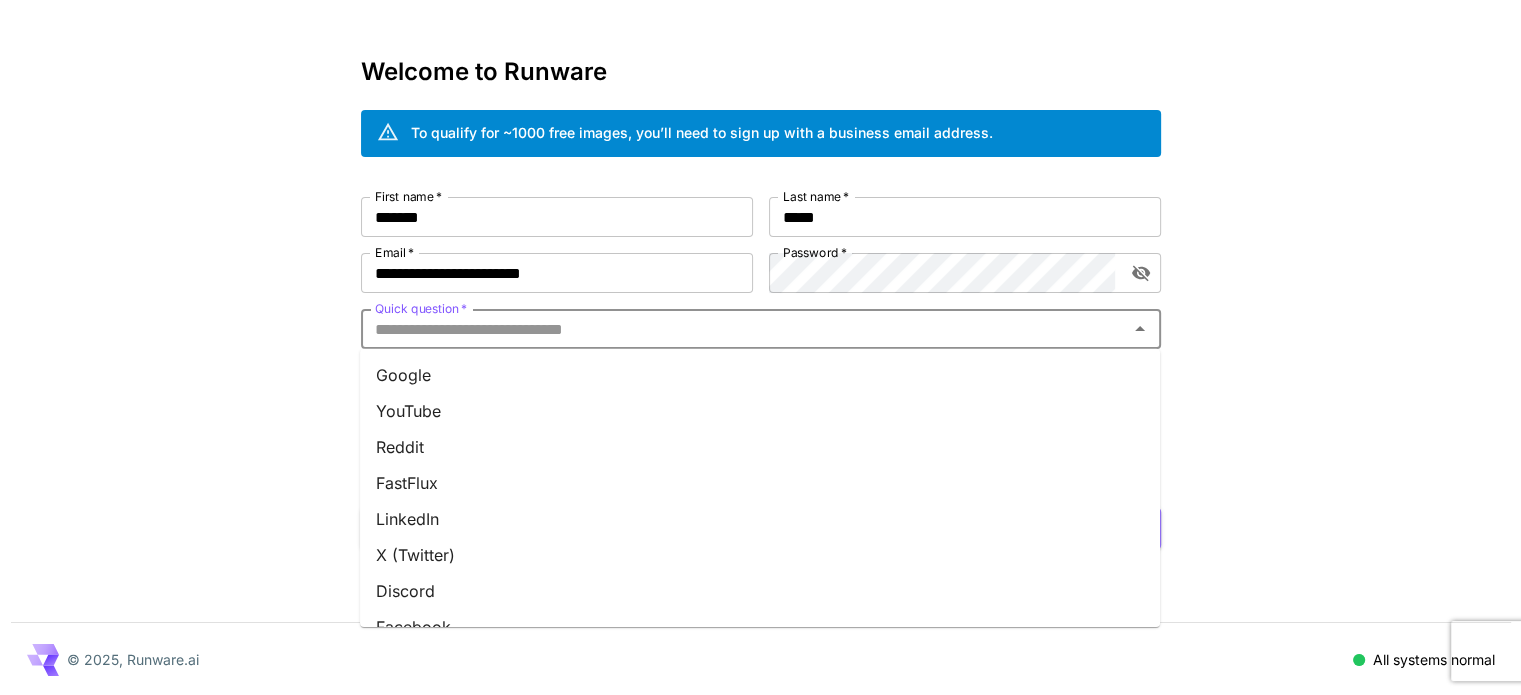 click on "Google" at bounding box center (760, 375) 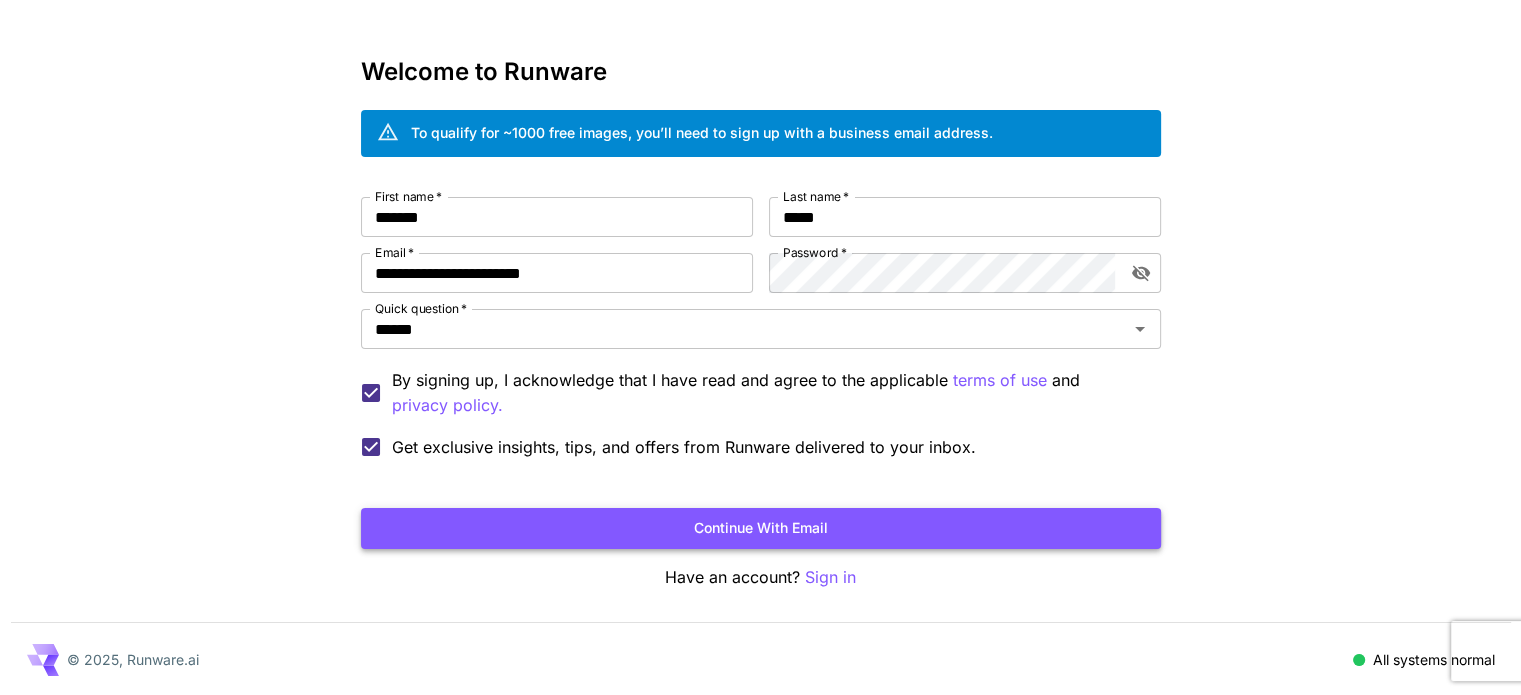 click on "Continue with email" at bounding box center [761, 528] 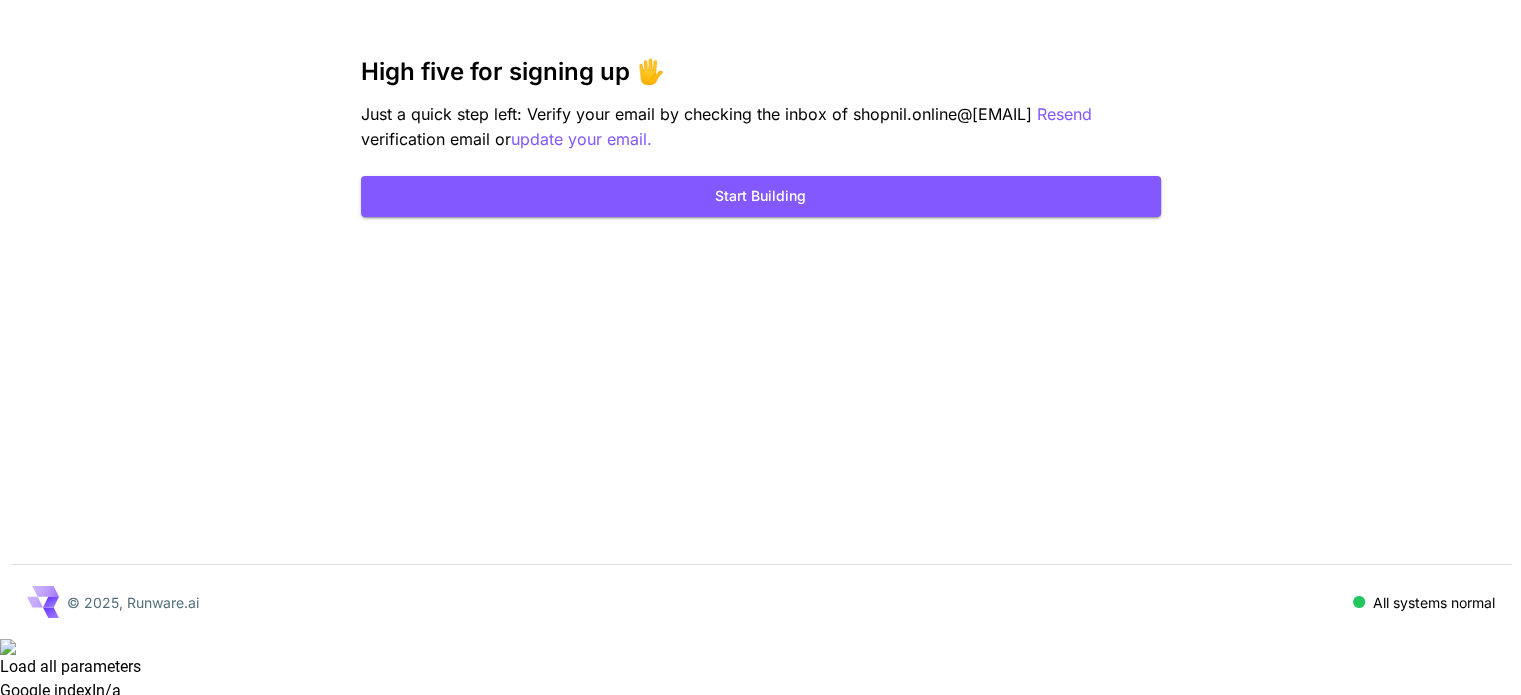 scroll, scrollTop: 40, scrollLeft: 0, axis: vertical 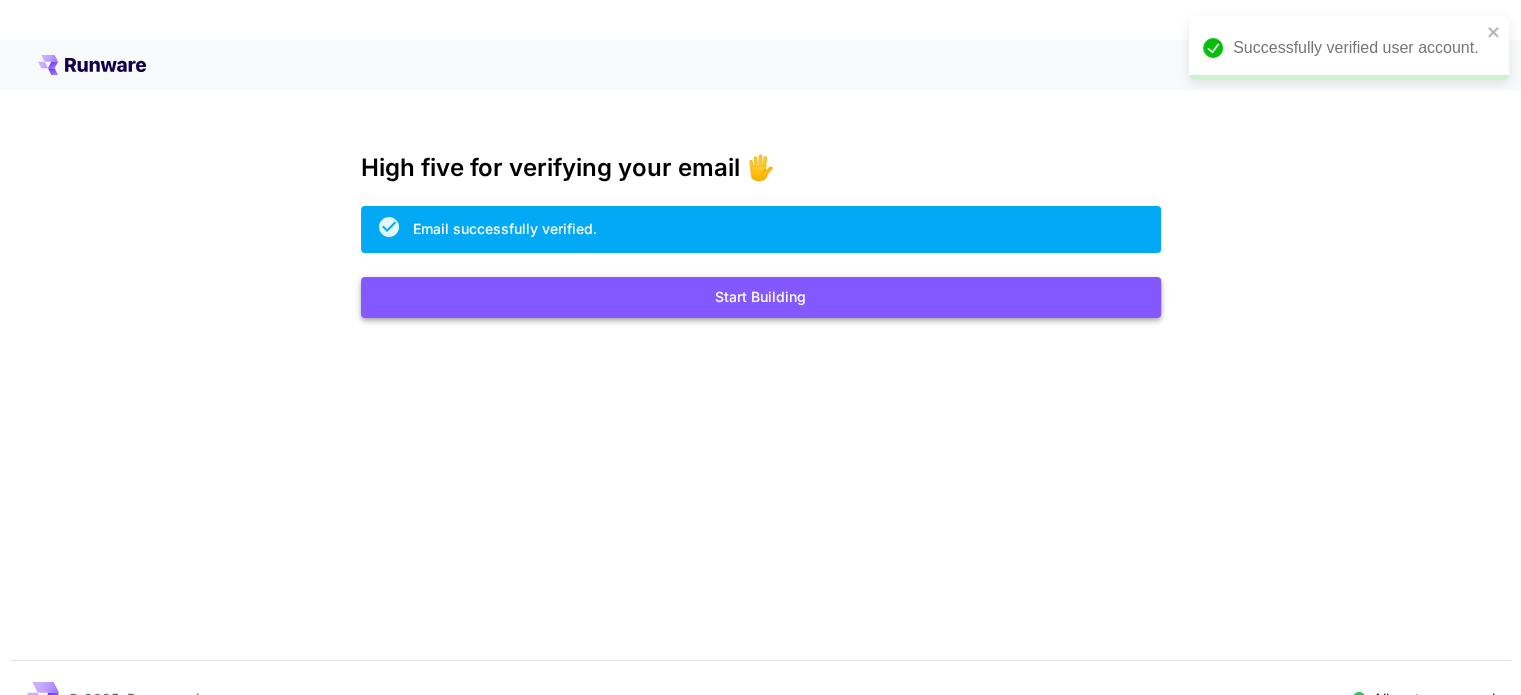 click on "Start Building" at bounding box center (761, 297) 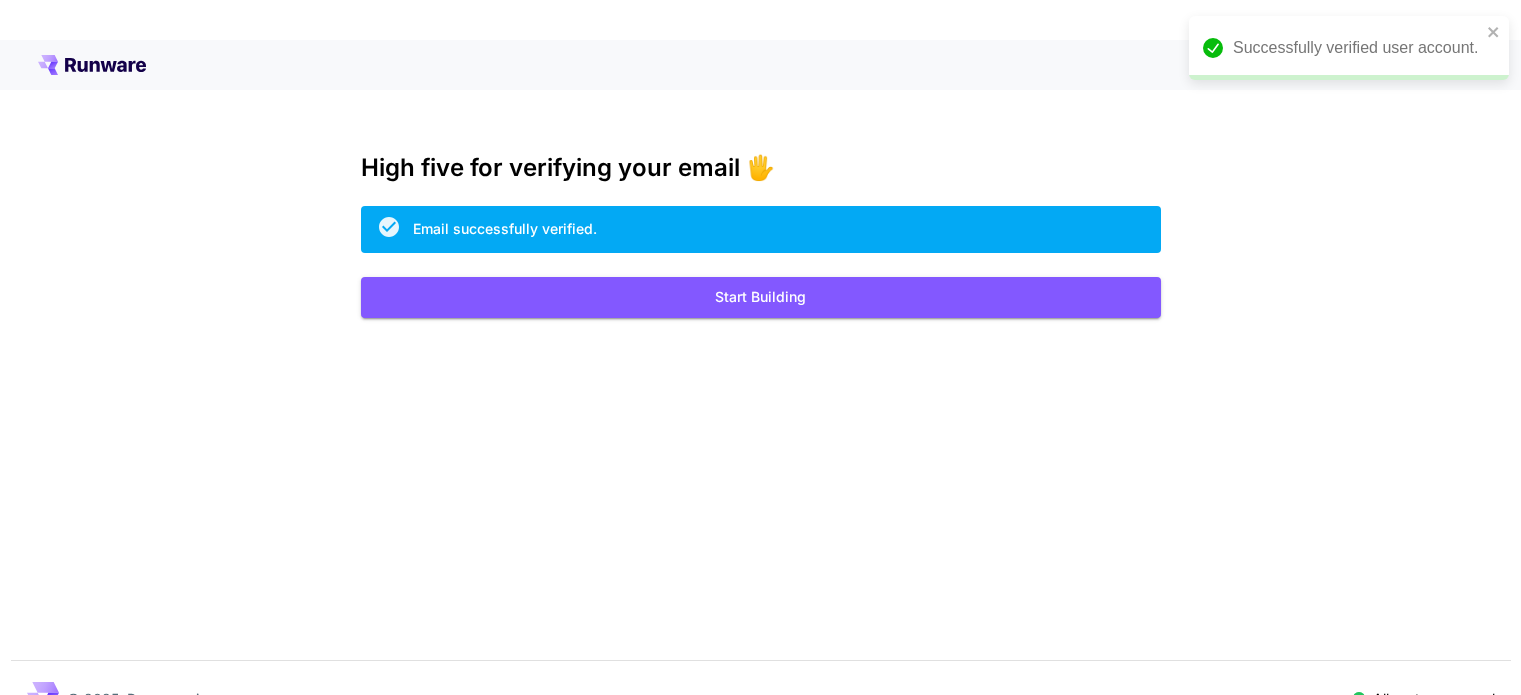scroll, scrollTop: 0, scrollLeft: 0, axis: both 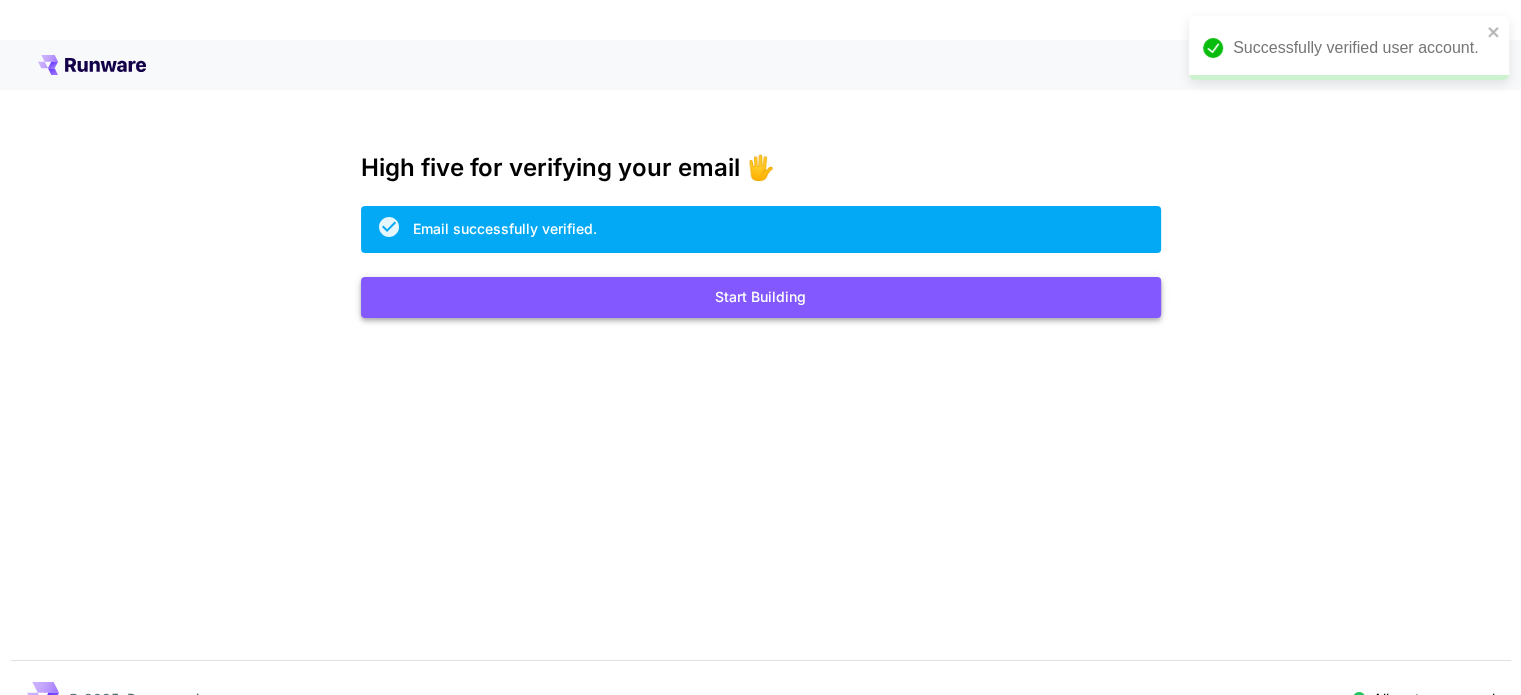 click on "Start Building" at bounding box center (761, 297) 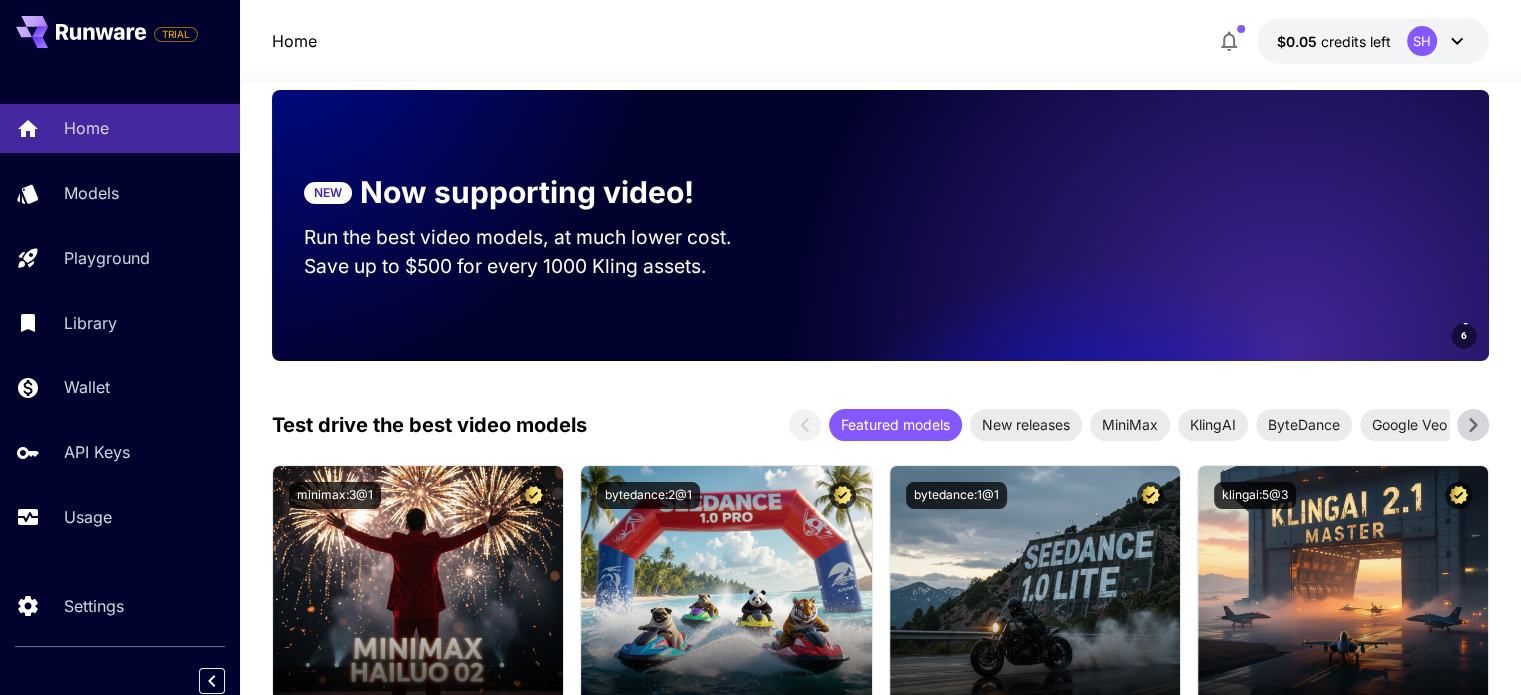 scroll, scrollTop: 0, scrollLeft: 0, axis: both 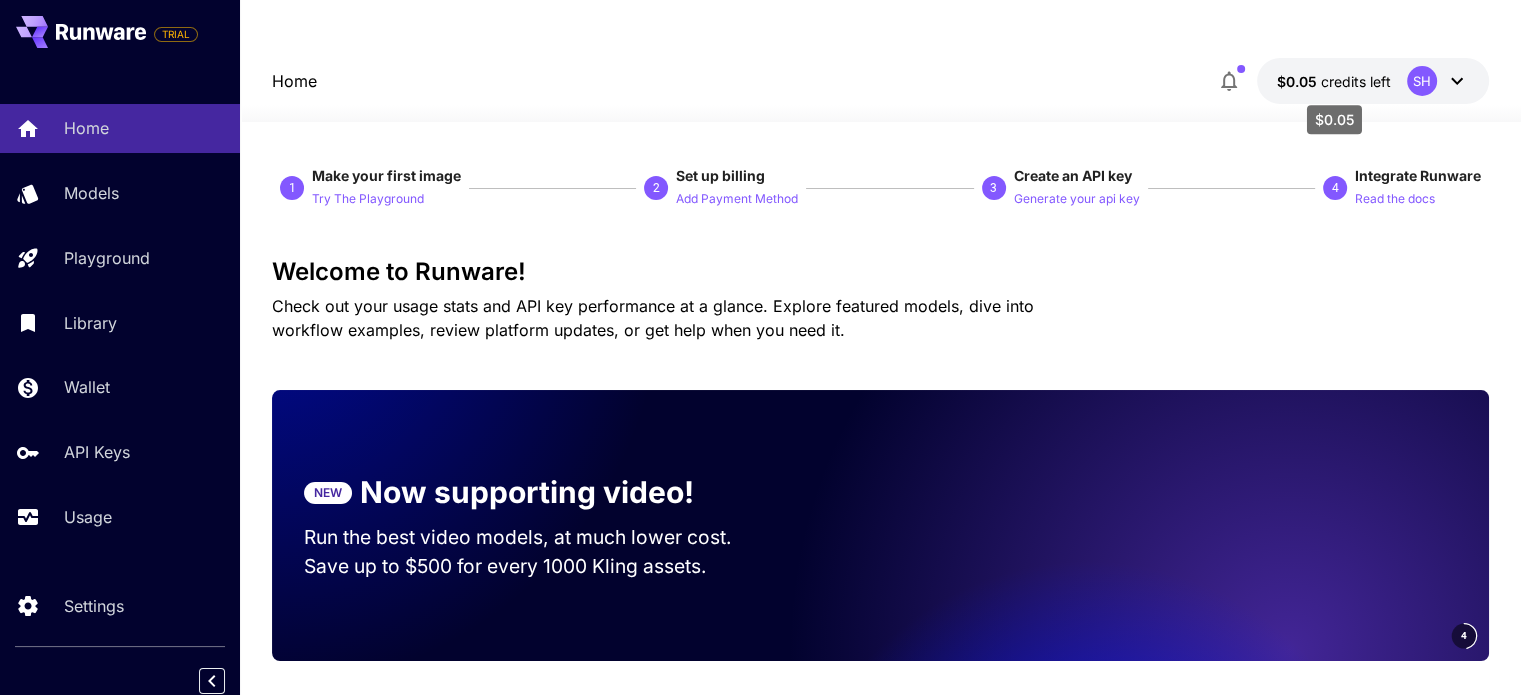 click on "credits left" at bounding box center [1356, 81] 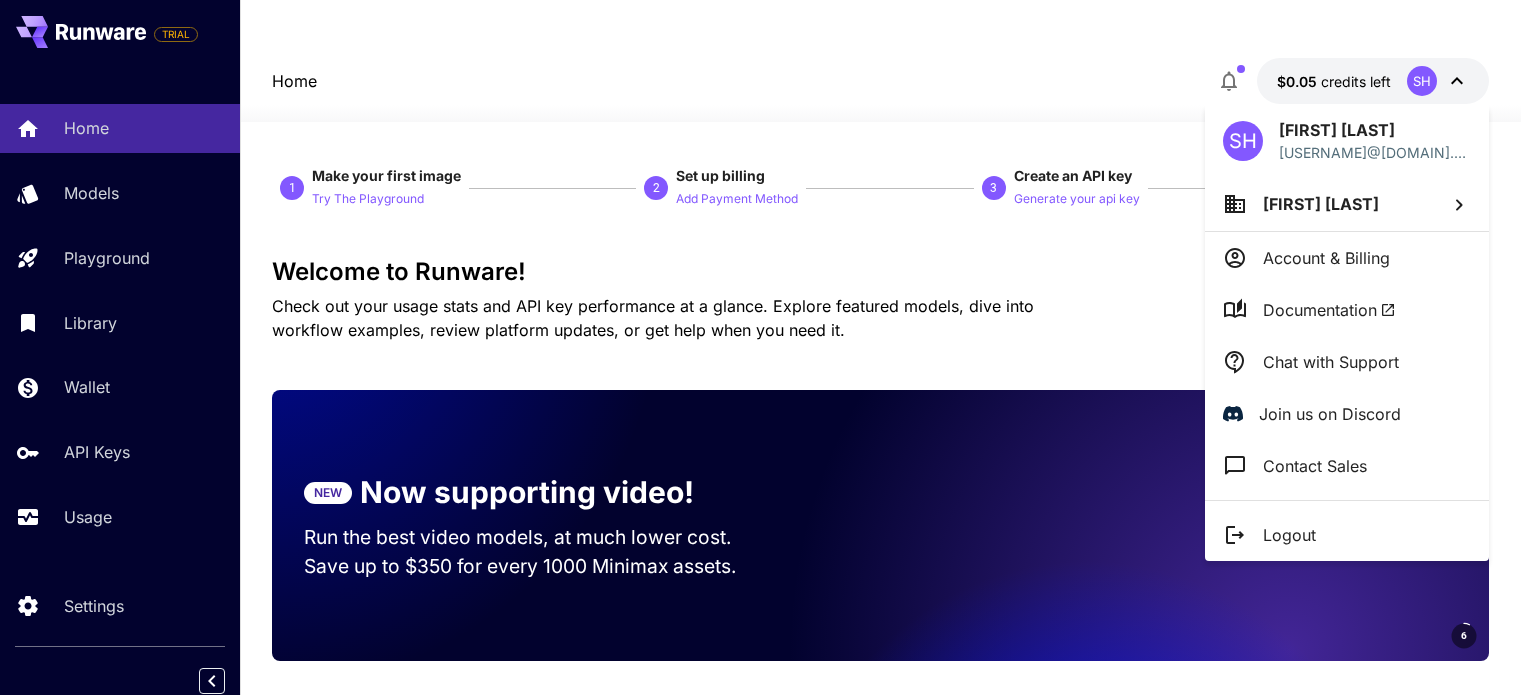 click on "Account & Billing" at bounding box center (1326, 258) 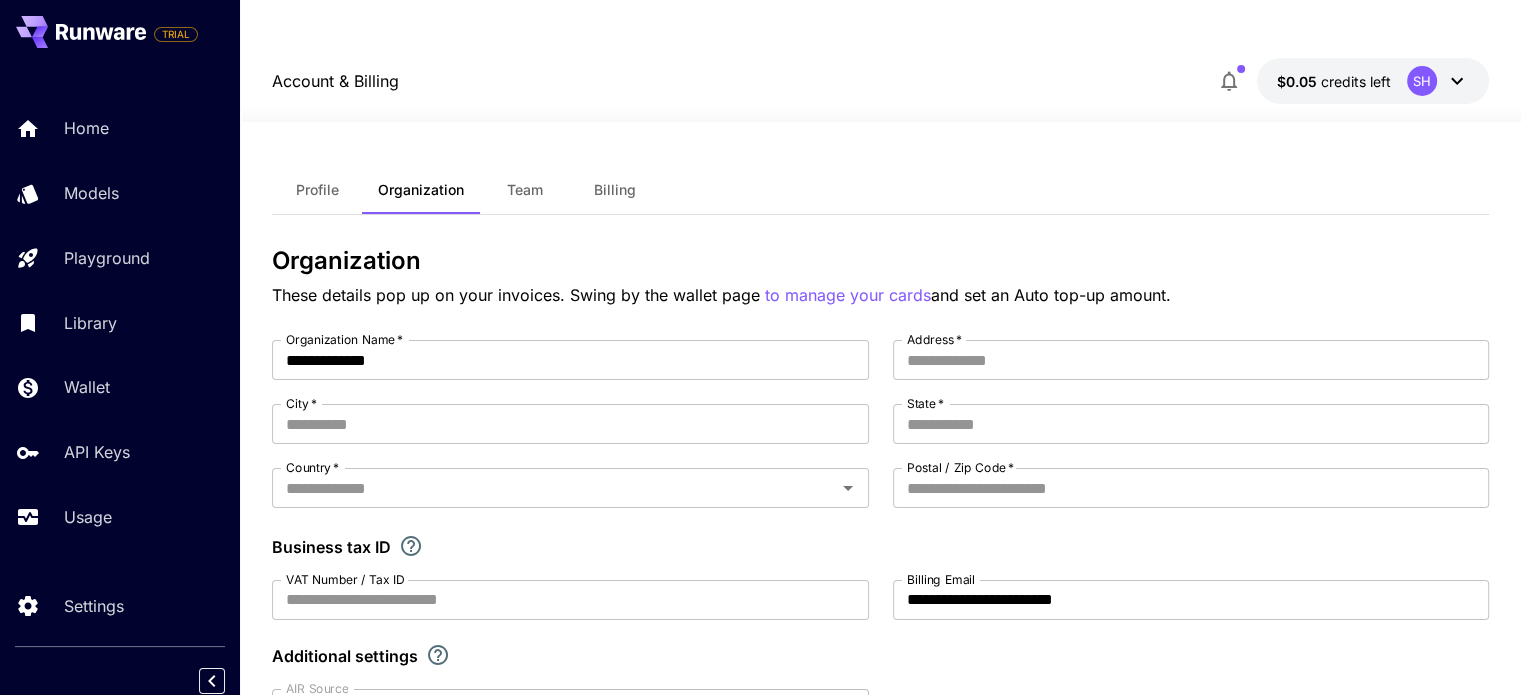 click on "Billing" at bounding box center (615, 190) 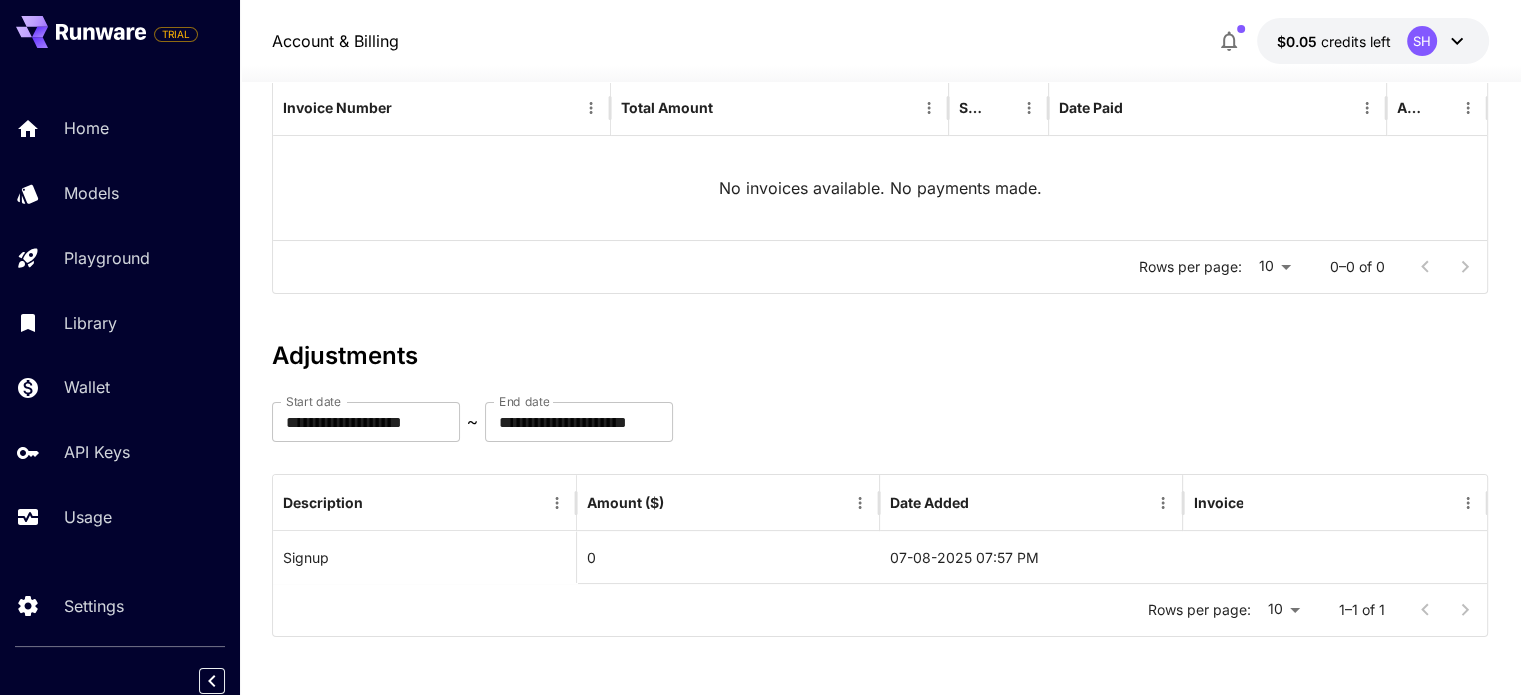 scroll, scrollTop: 0, scrollLeft: 0, axis: both 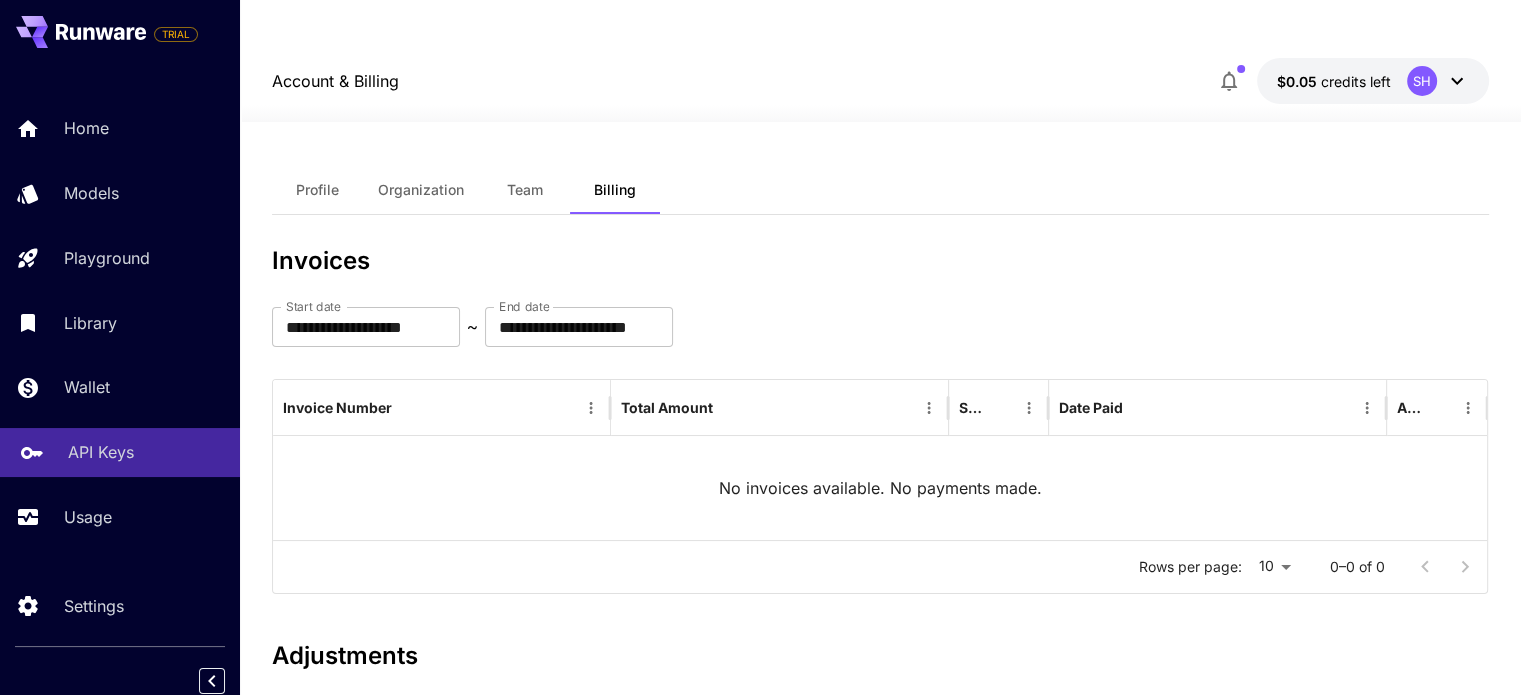 click on "API Keys" at bounding box center [101, 452] 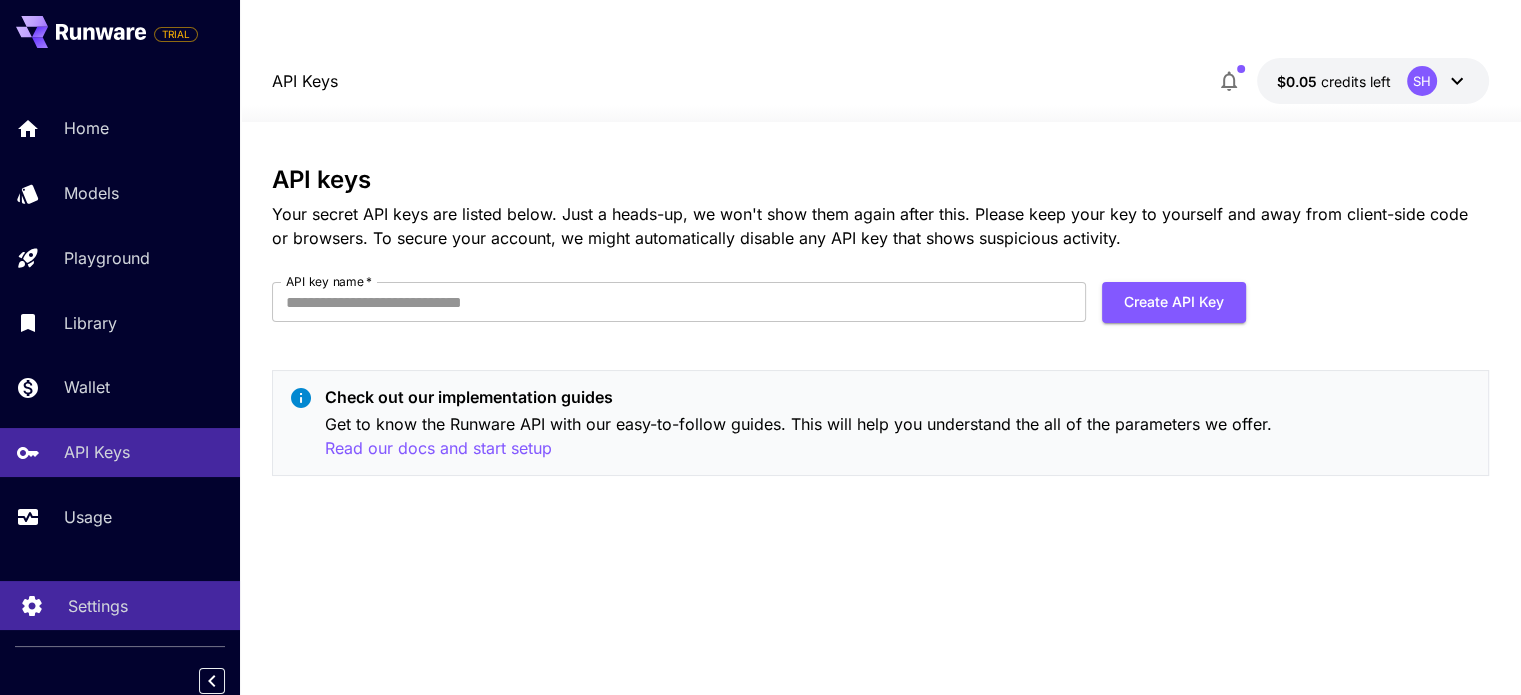 click on "Settings" at bounding box center (98, 606) 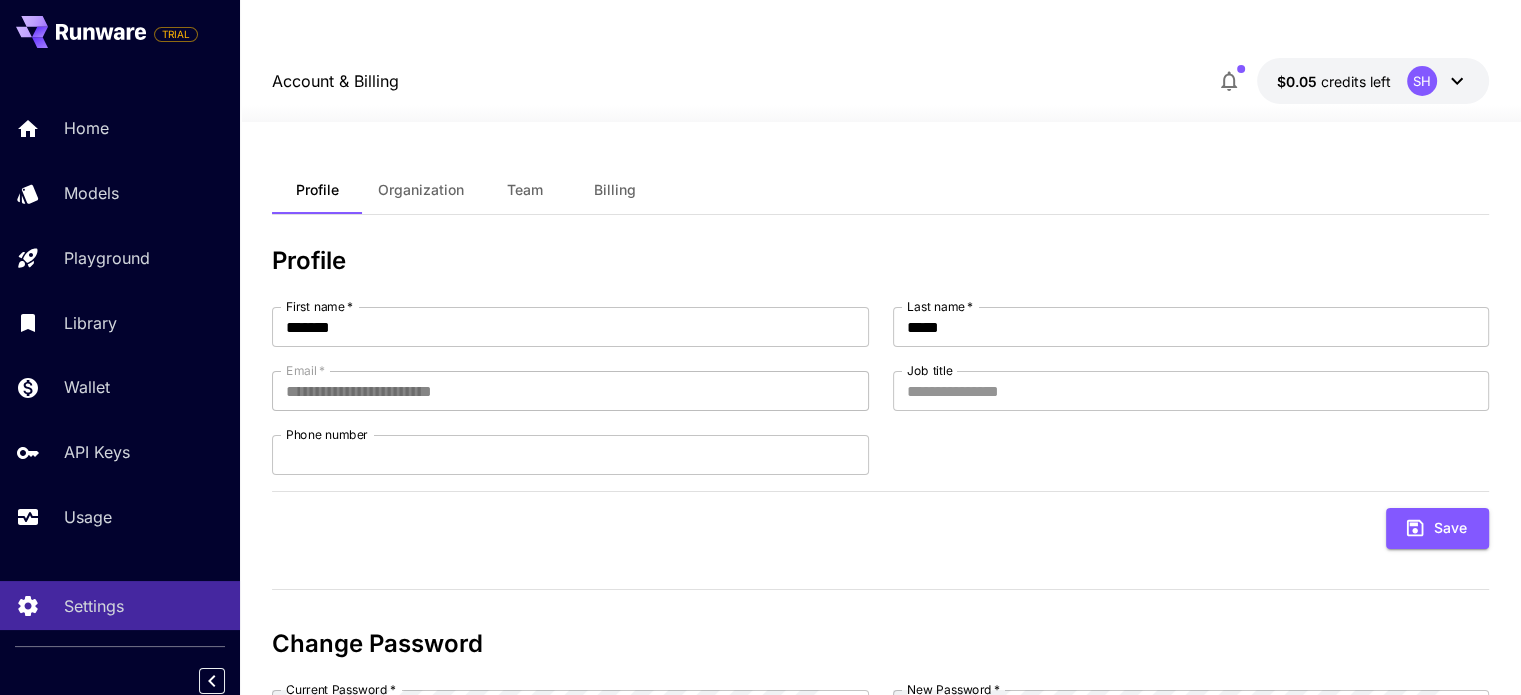 click on "$0.05    credits left" at bounding box center [1334, 81] 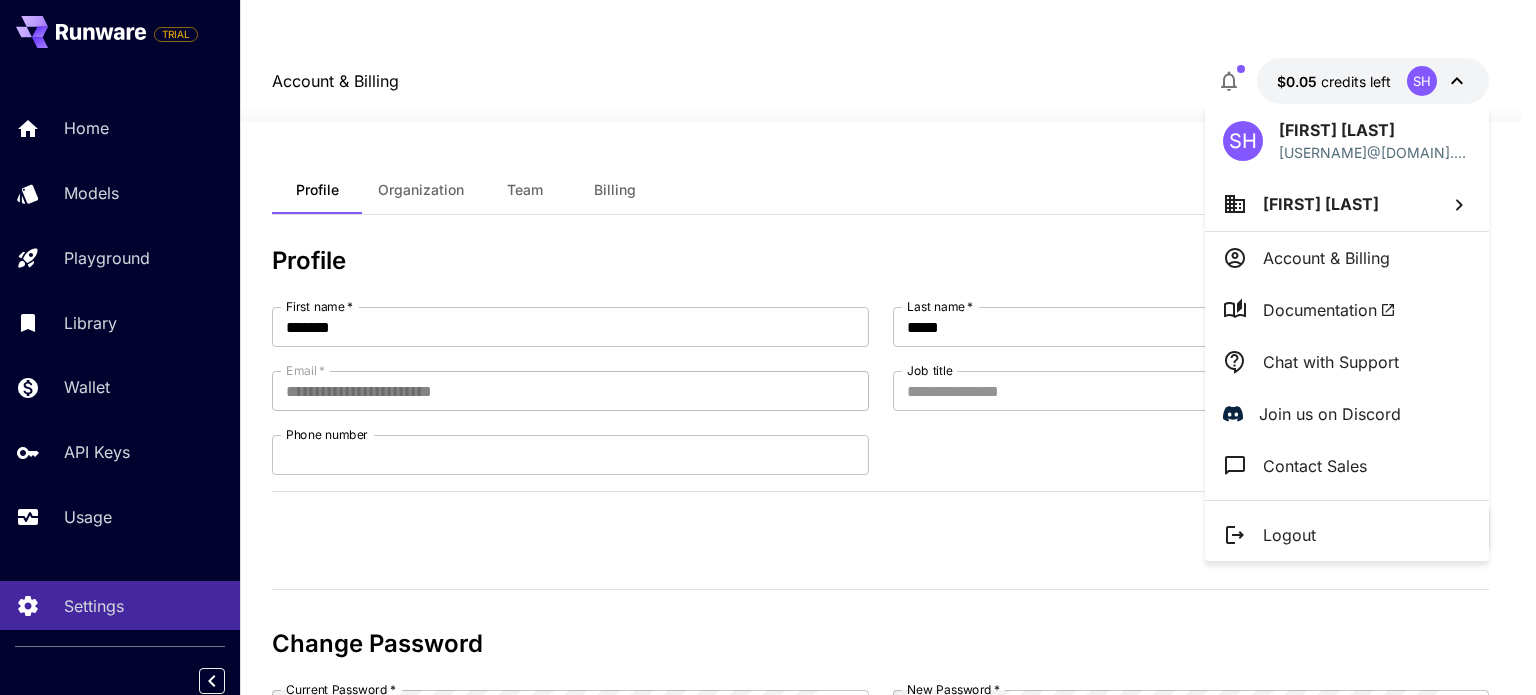 click on "[FIRST] [LAST]" at bounding box center (1321, 204) 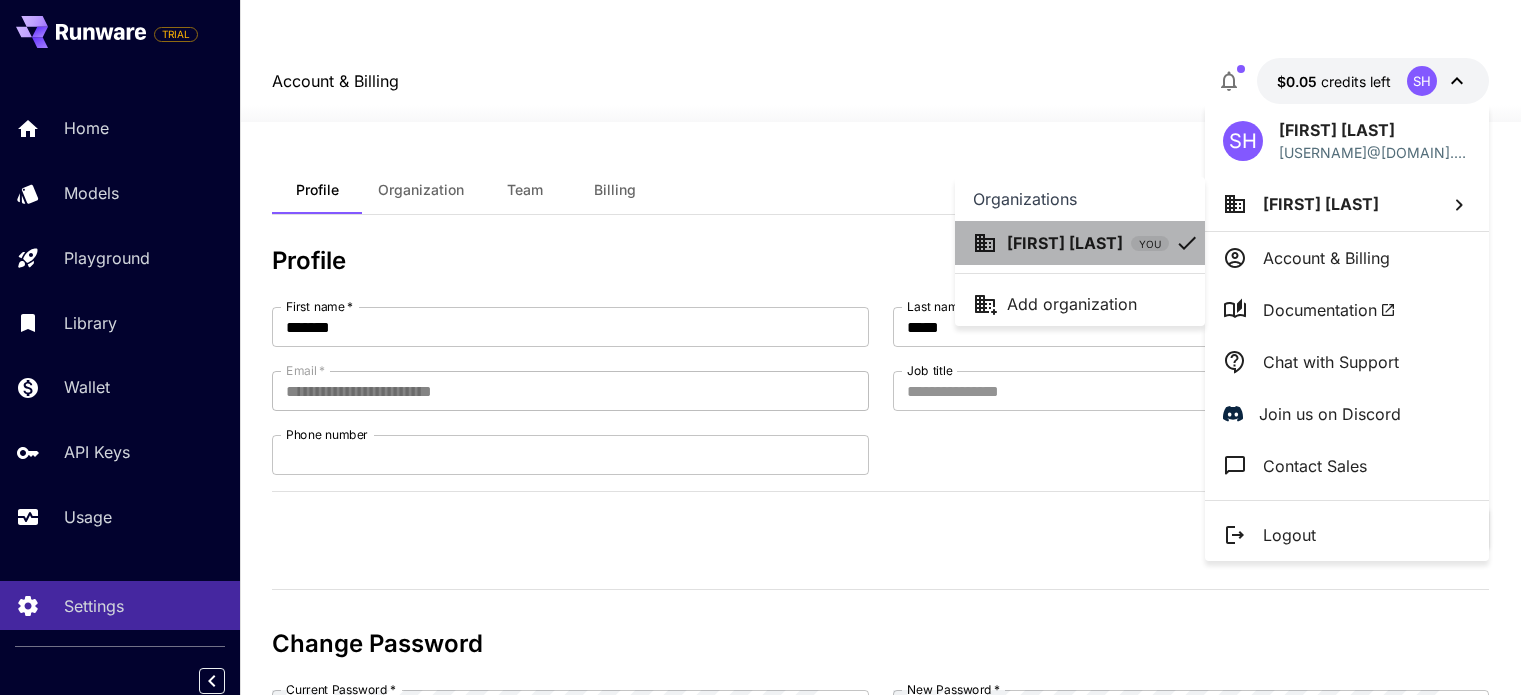 click on "[FIRST] [LAST] YOU" at bounding box center (1080, 243) 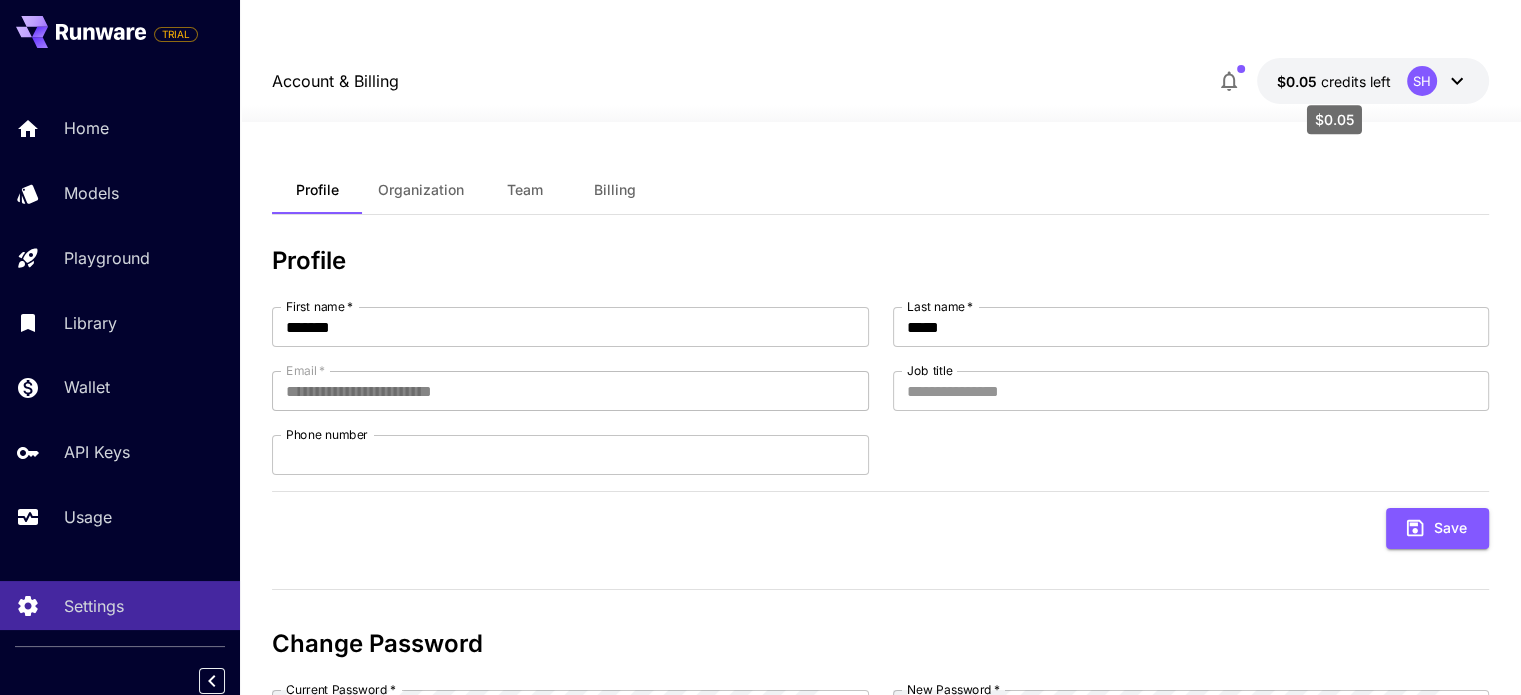 click on "$0.05" at bounding box center [1299, 81] 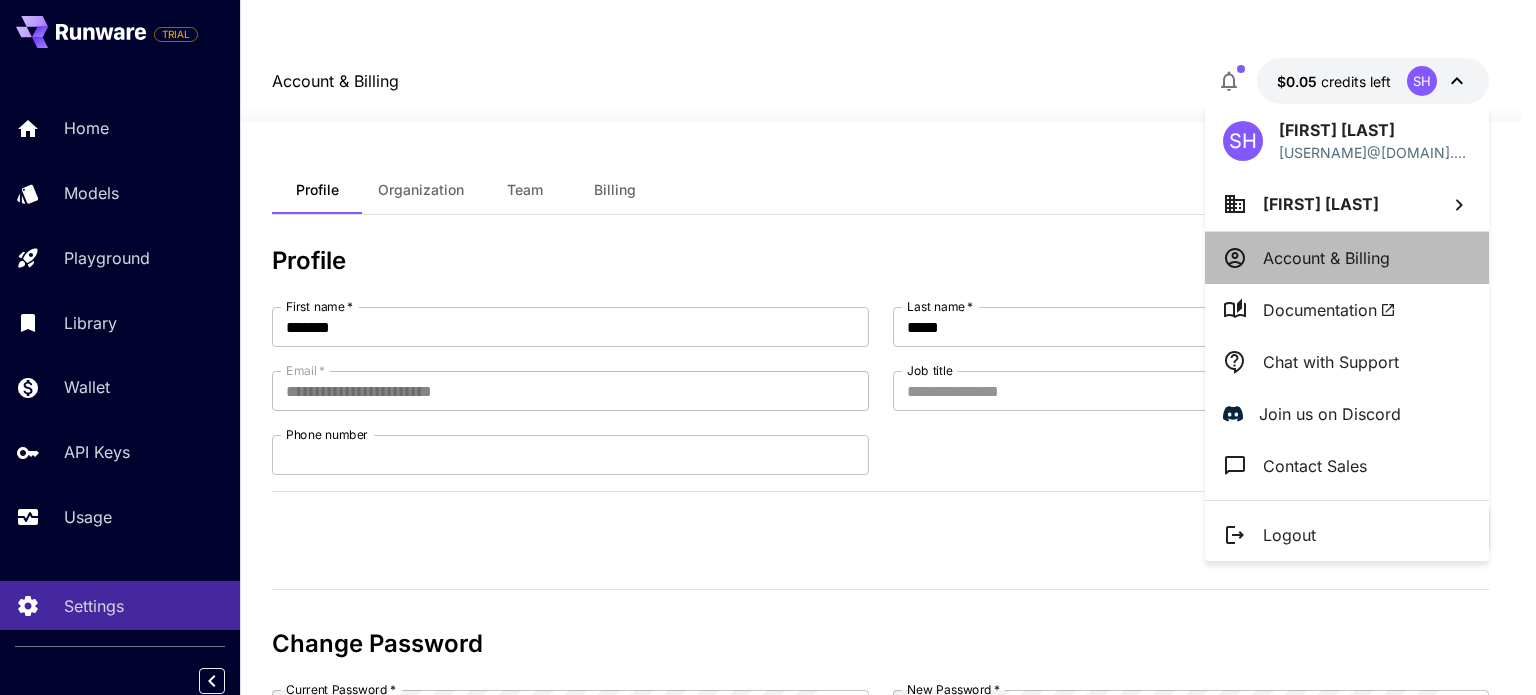 click on "Account & Billing" at bounding box center (1326, 258) 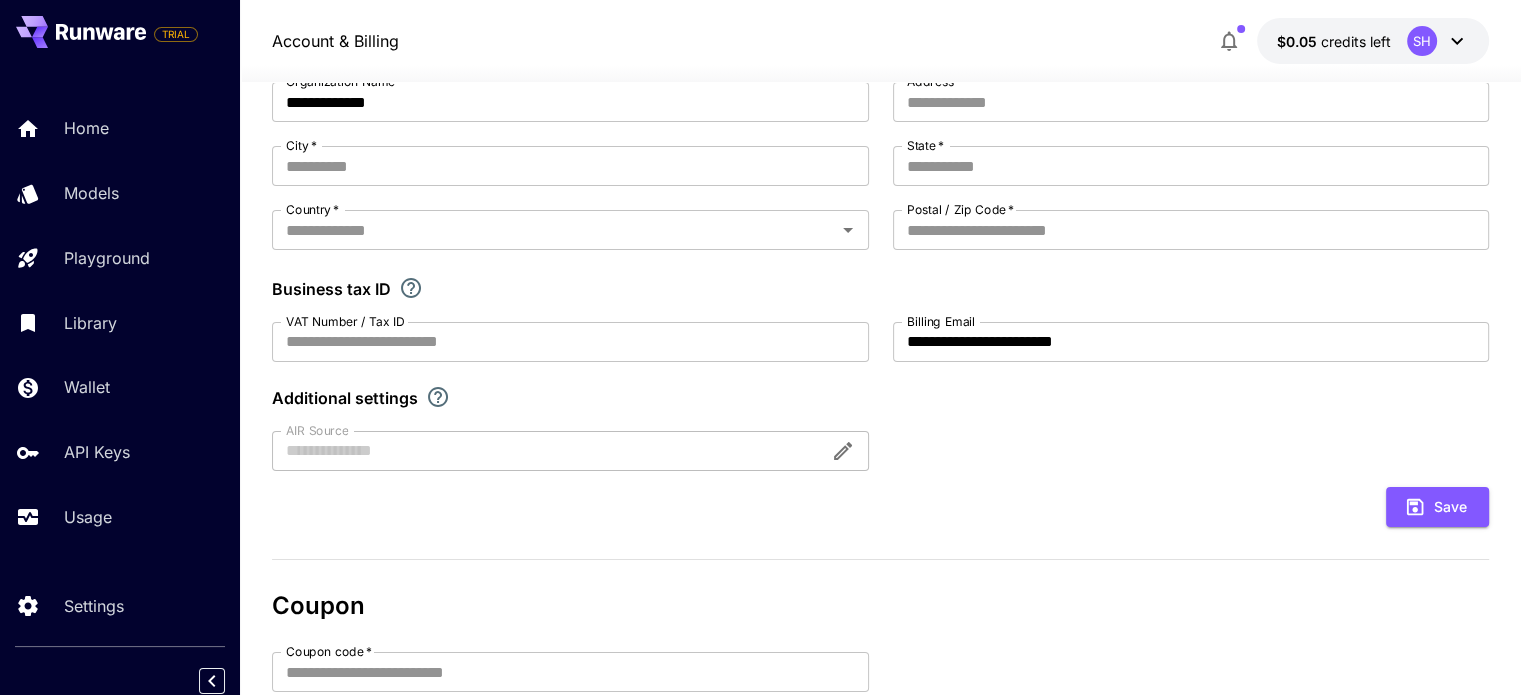 scroll, scrollTop: 0, scrollLeft: 0, axis: both 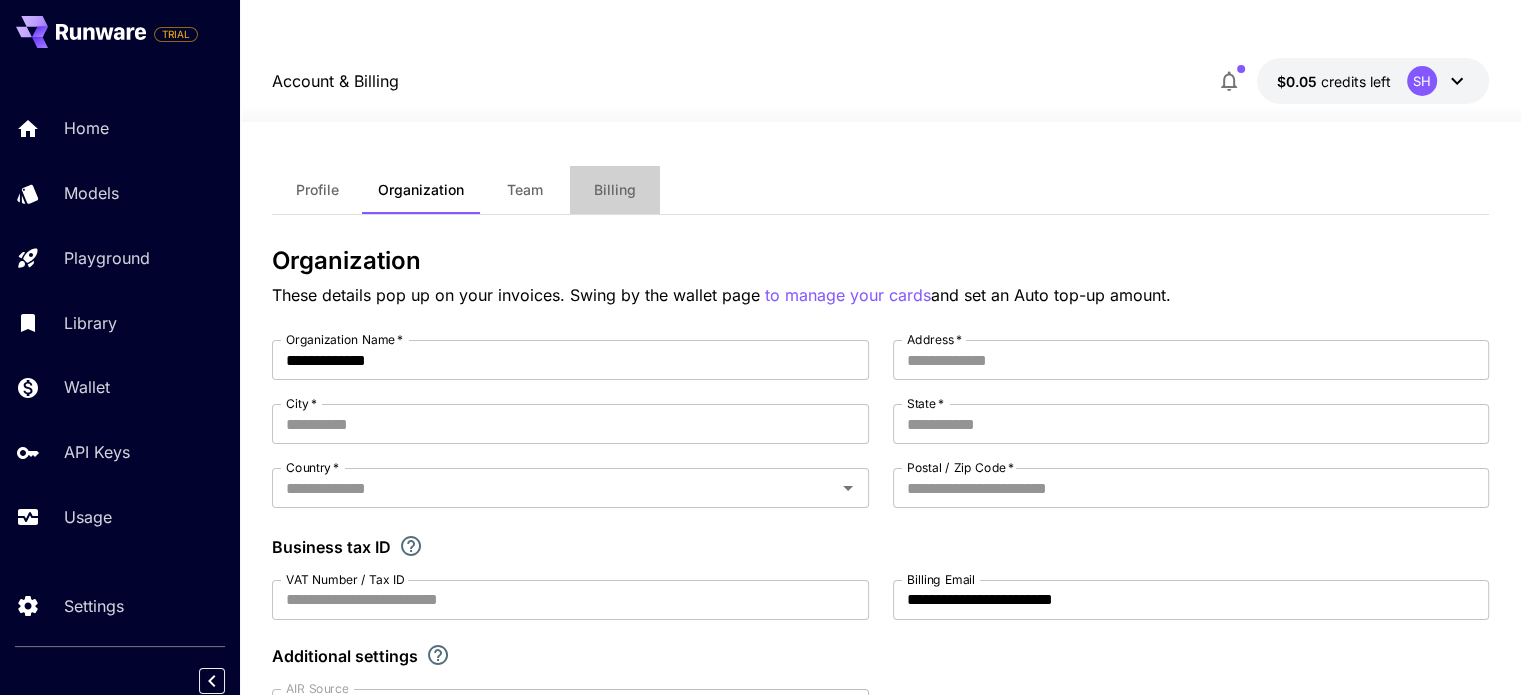 click on "Billing" at bounding box center [615, 190] 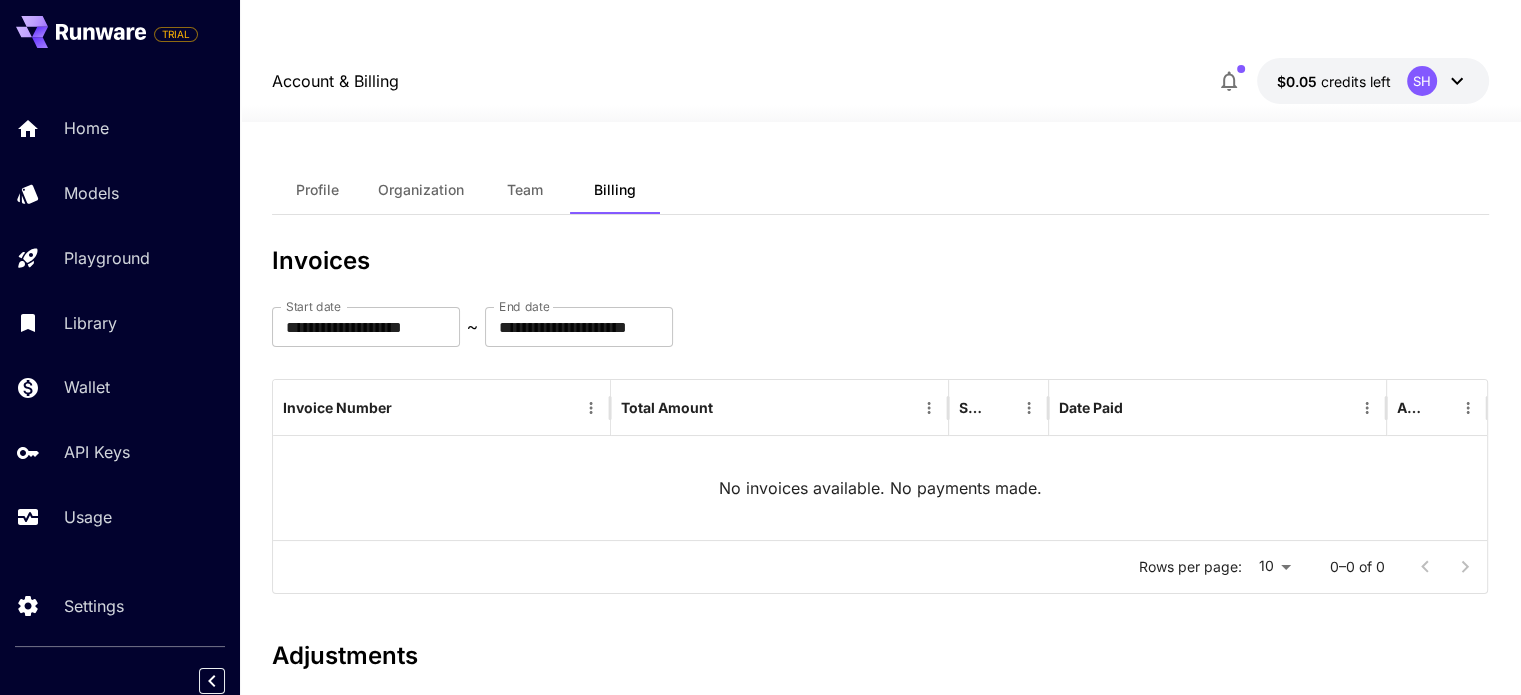 click on "Team" at bounding box center [525, 190] 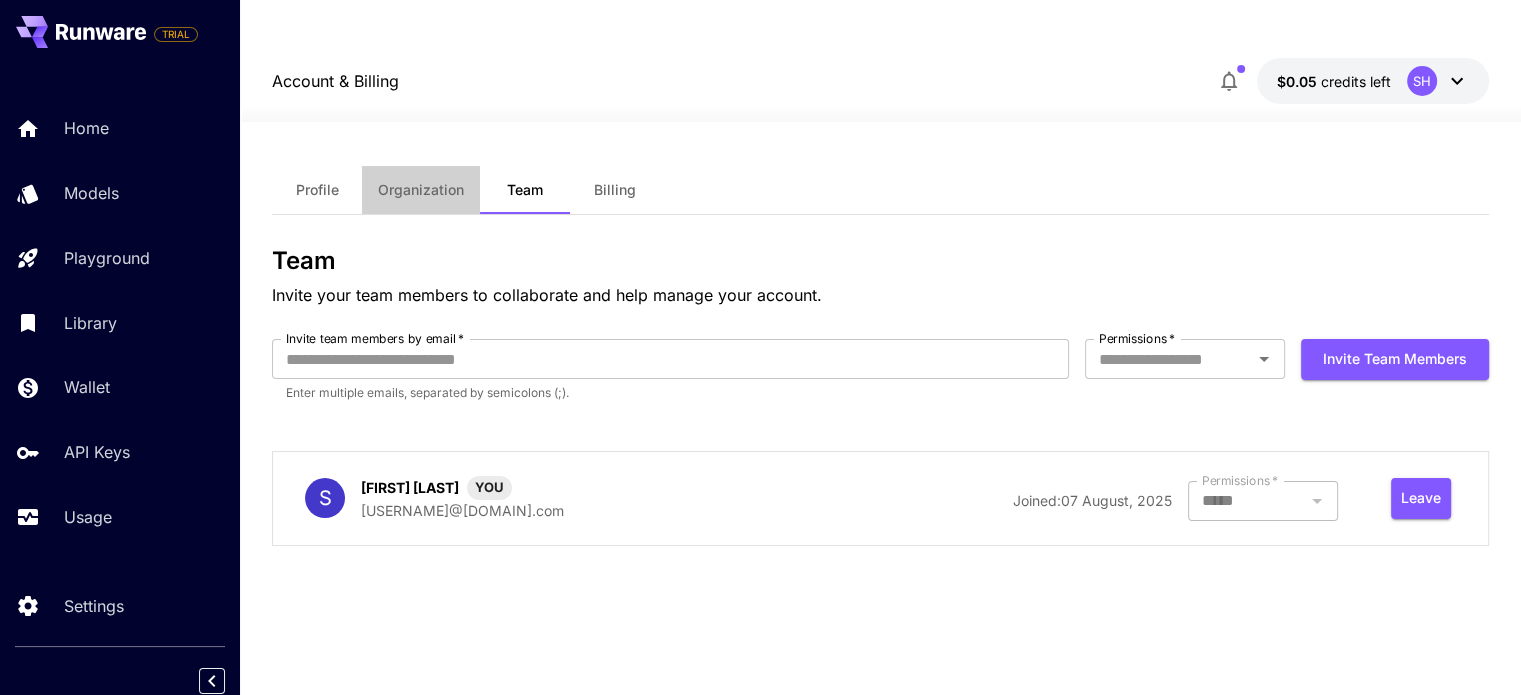 click on "Organization" at bounding box center [421, 190] 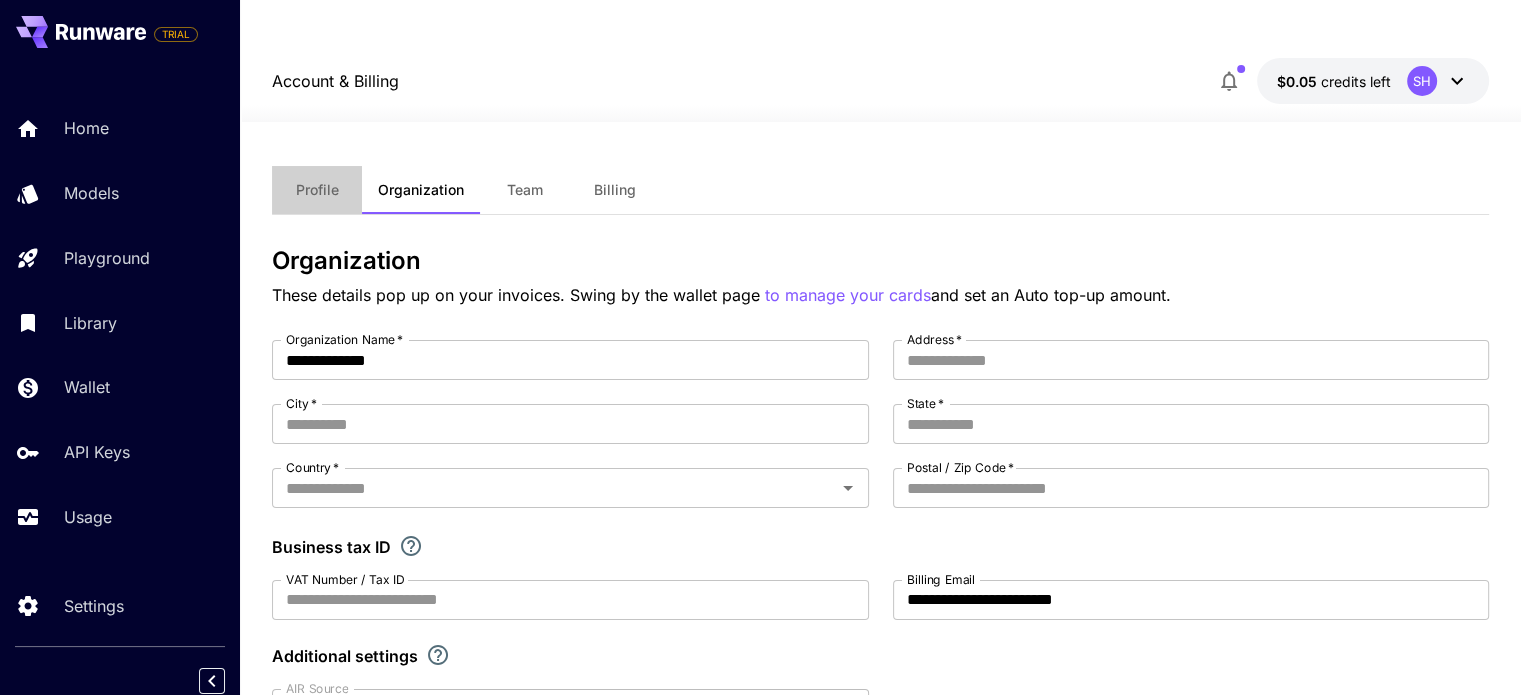 click on "Profile" at bounding box center (317, 190) 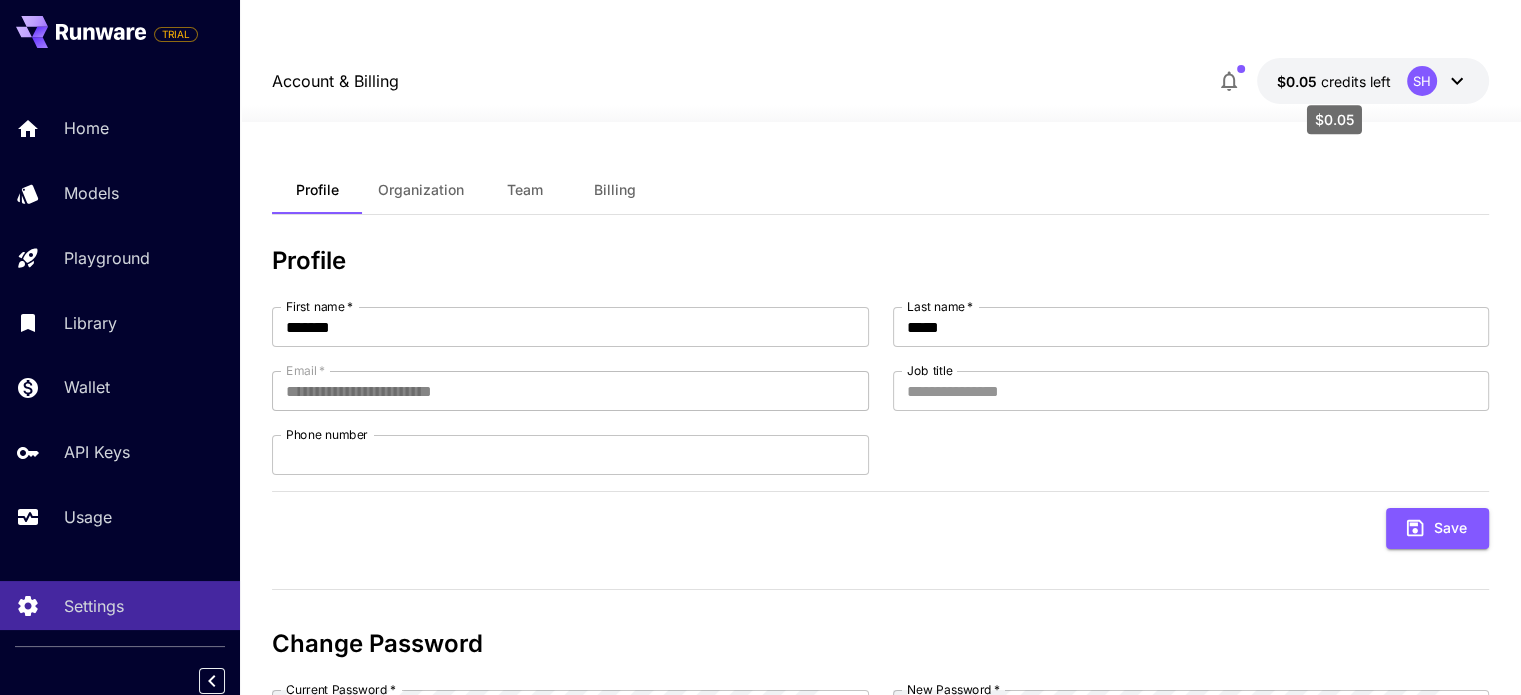 click on "$0.05" at bounding box center (1299, 81) 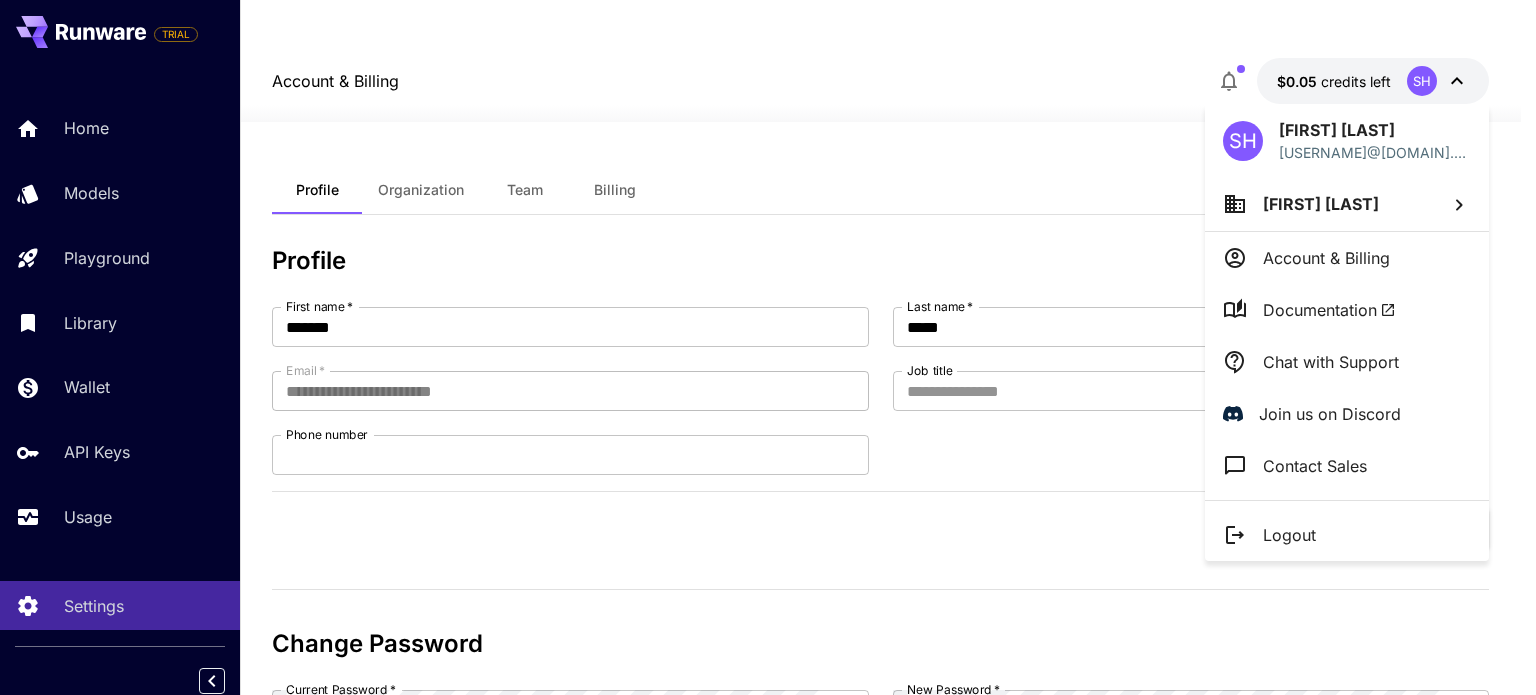 click on "[FIRST] [LAST]" at bounding box center [1347, 204] 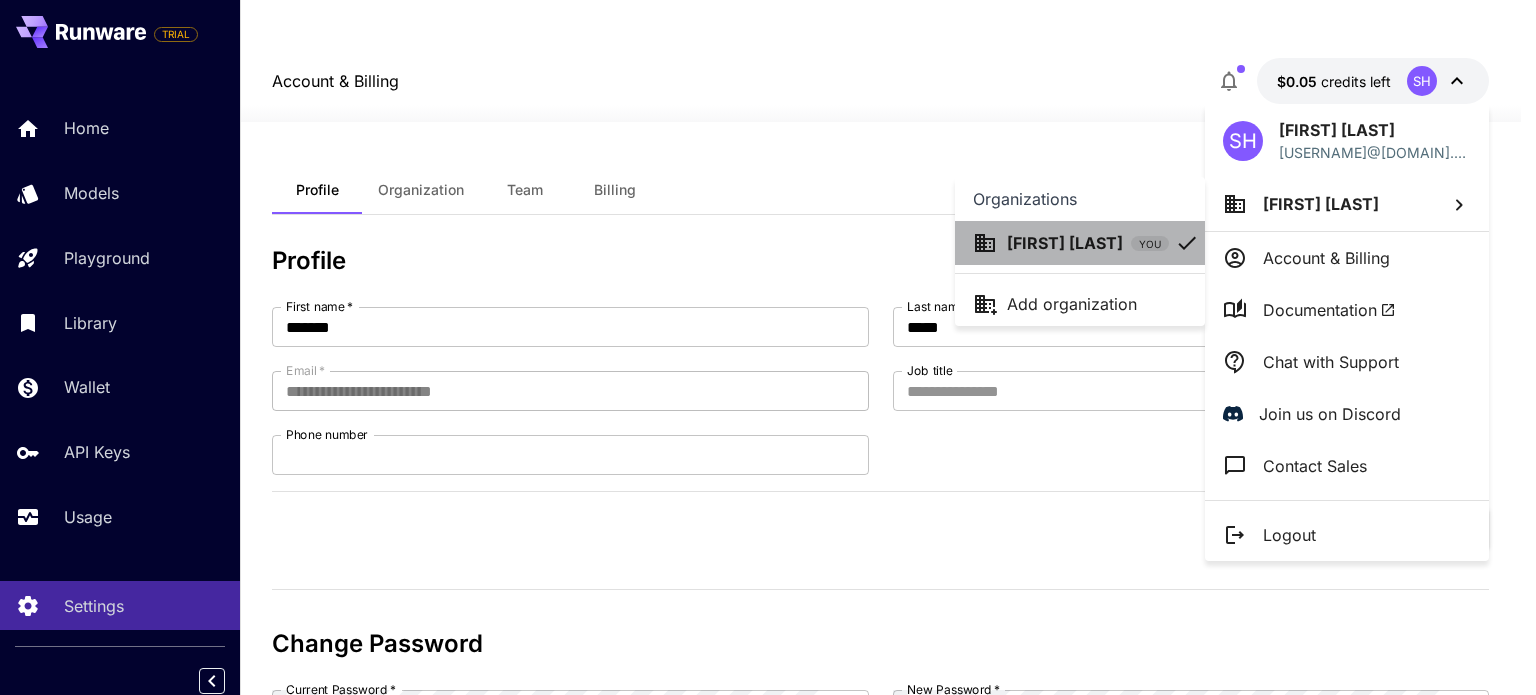 click on "YOU" at bounding box center [1150, 244] 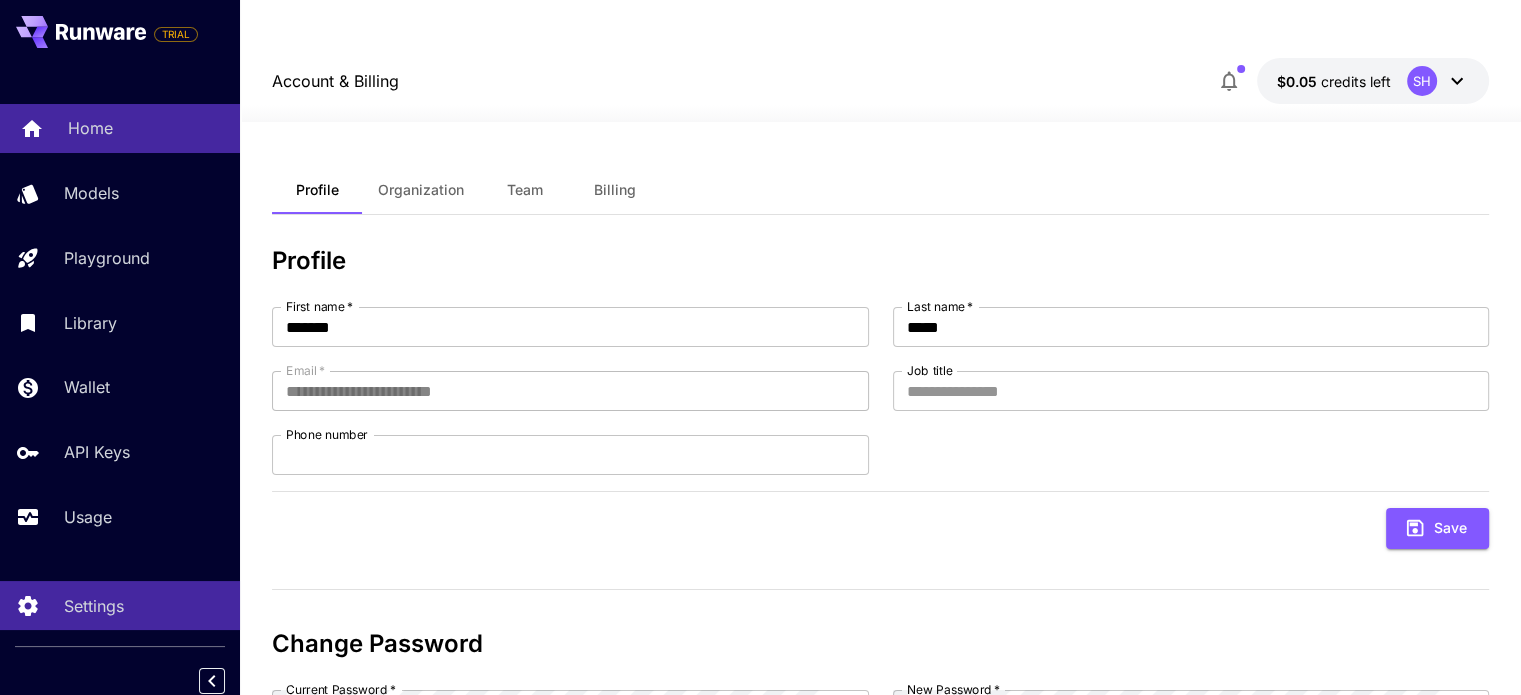 click on "Home" at bounding box center (120, 128) 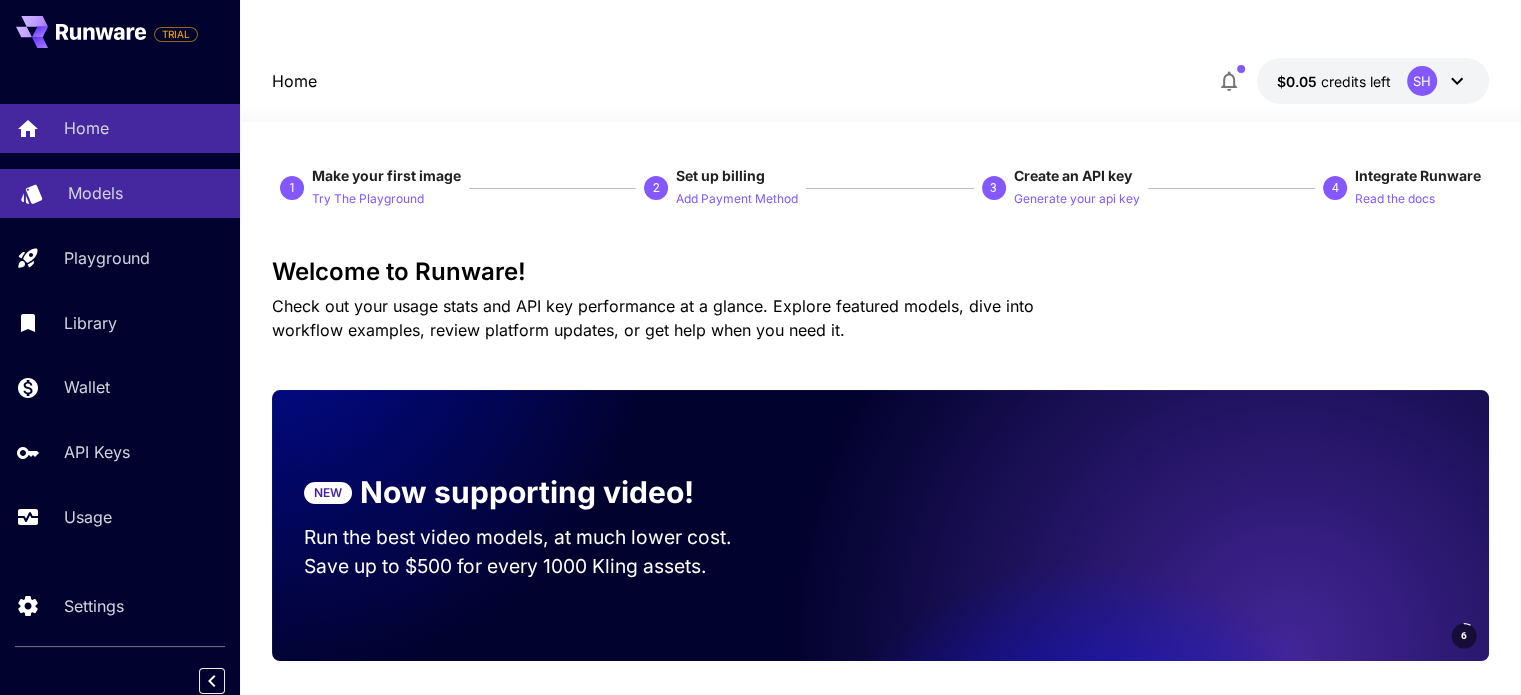 click on "Models" at bounding box center (95, 193) 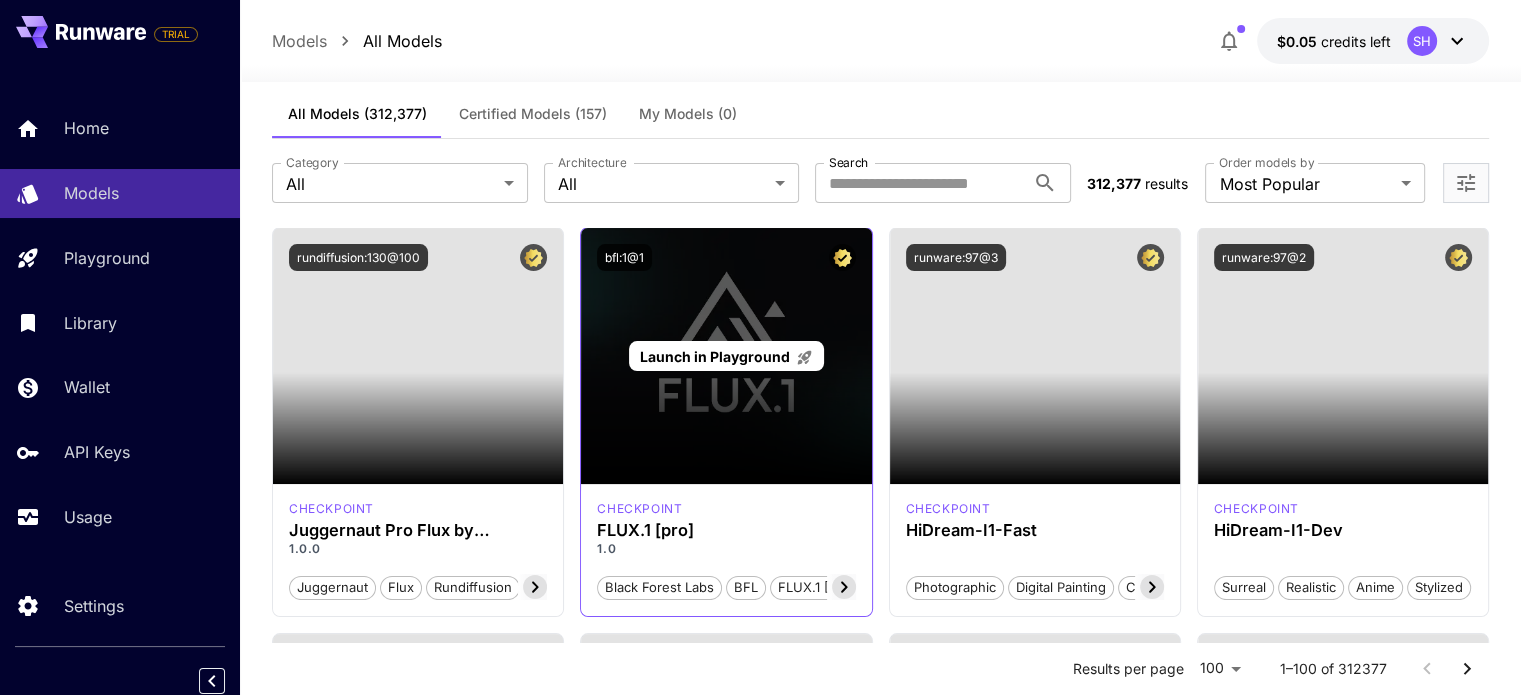 scroll, scrollTop: 100, scrollLeft: 0, axis: vertical 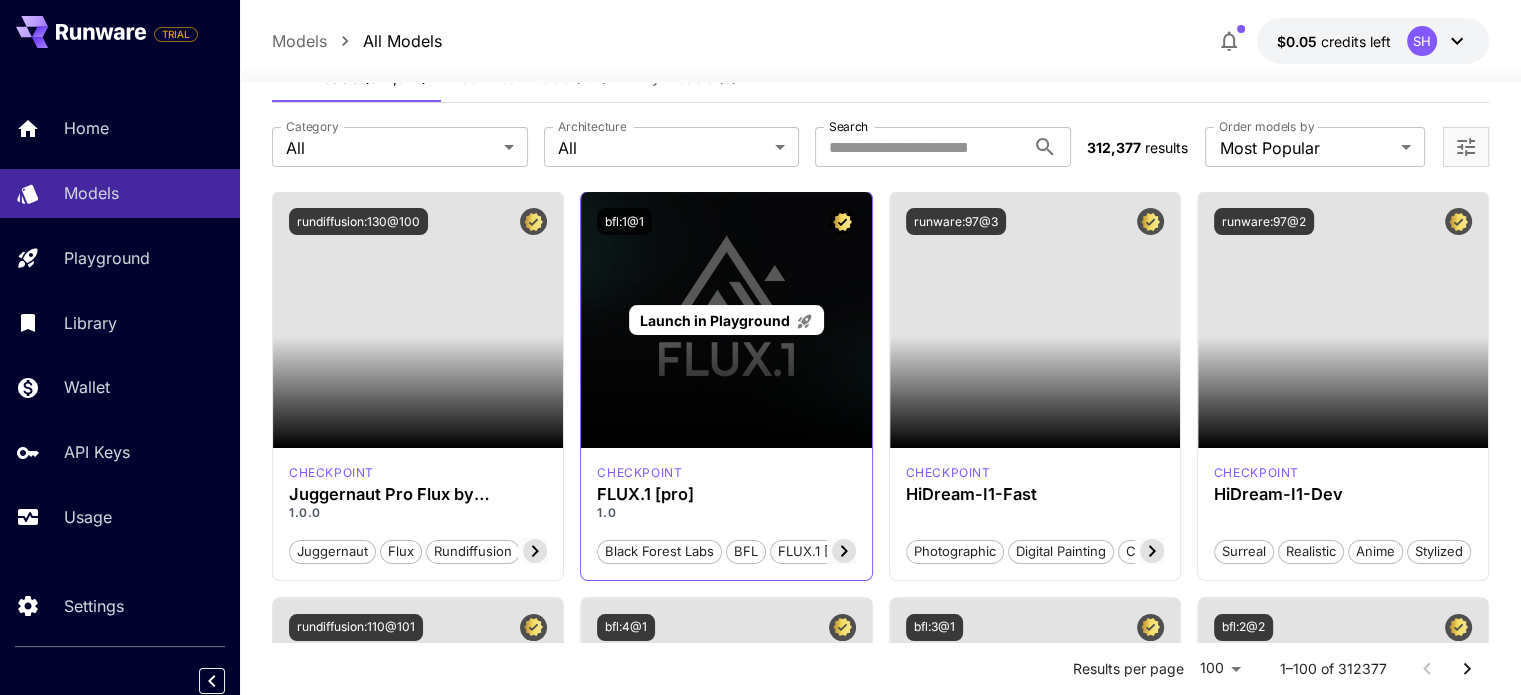 click on "Launch in Playground" at bounding box center (726, 320) 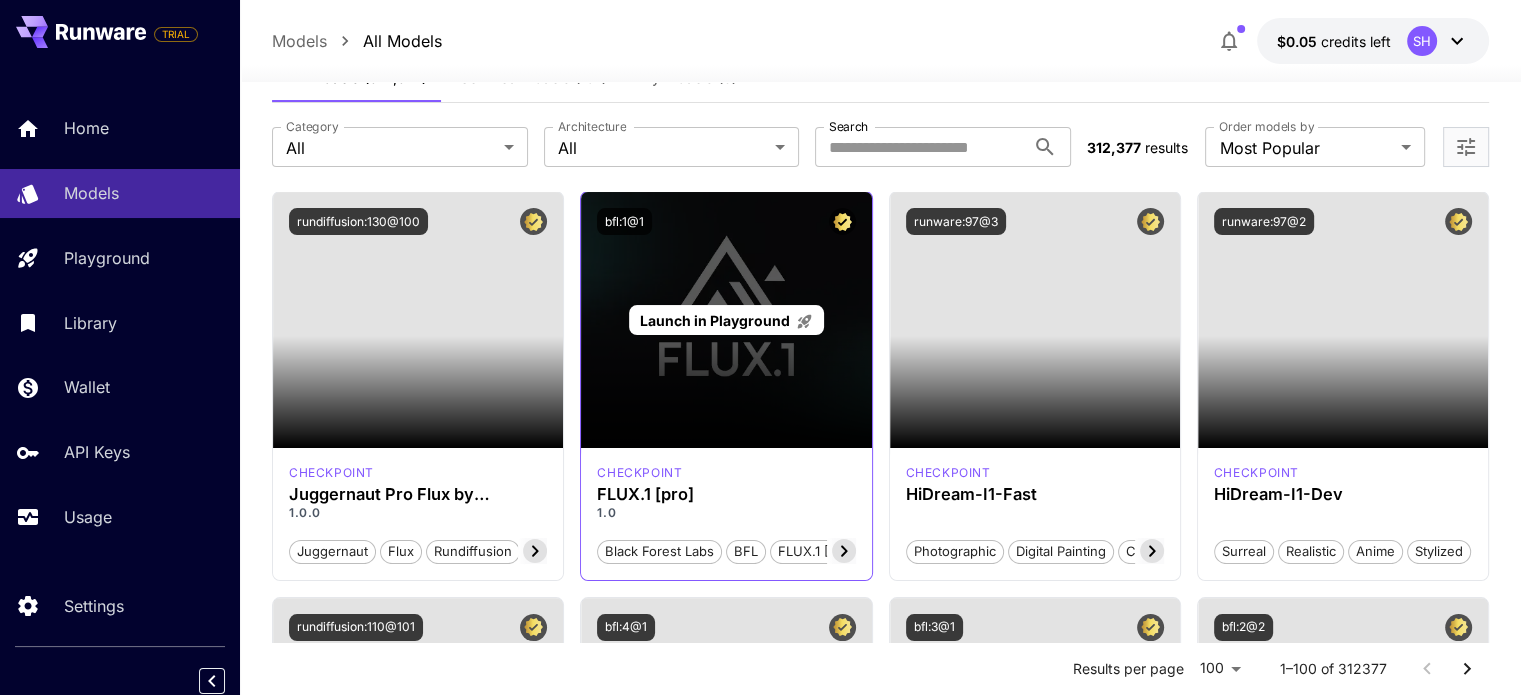 click on "Launch in Playground" at bounding box center [715, 320] 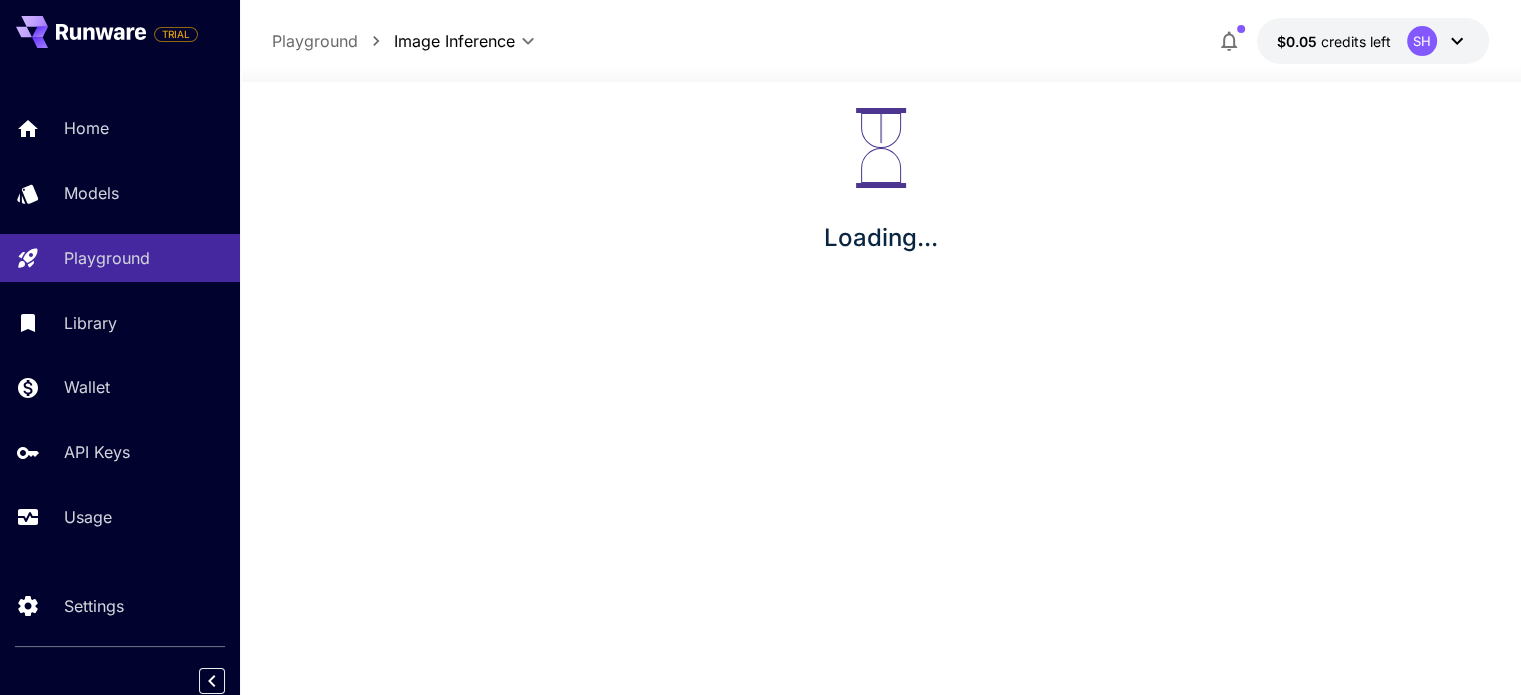 scroll, scrollTop: 40, scrollLeft: 0, axis: vertical 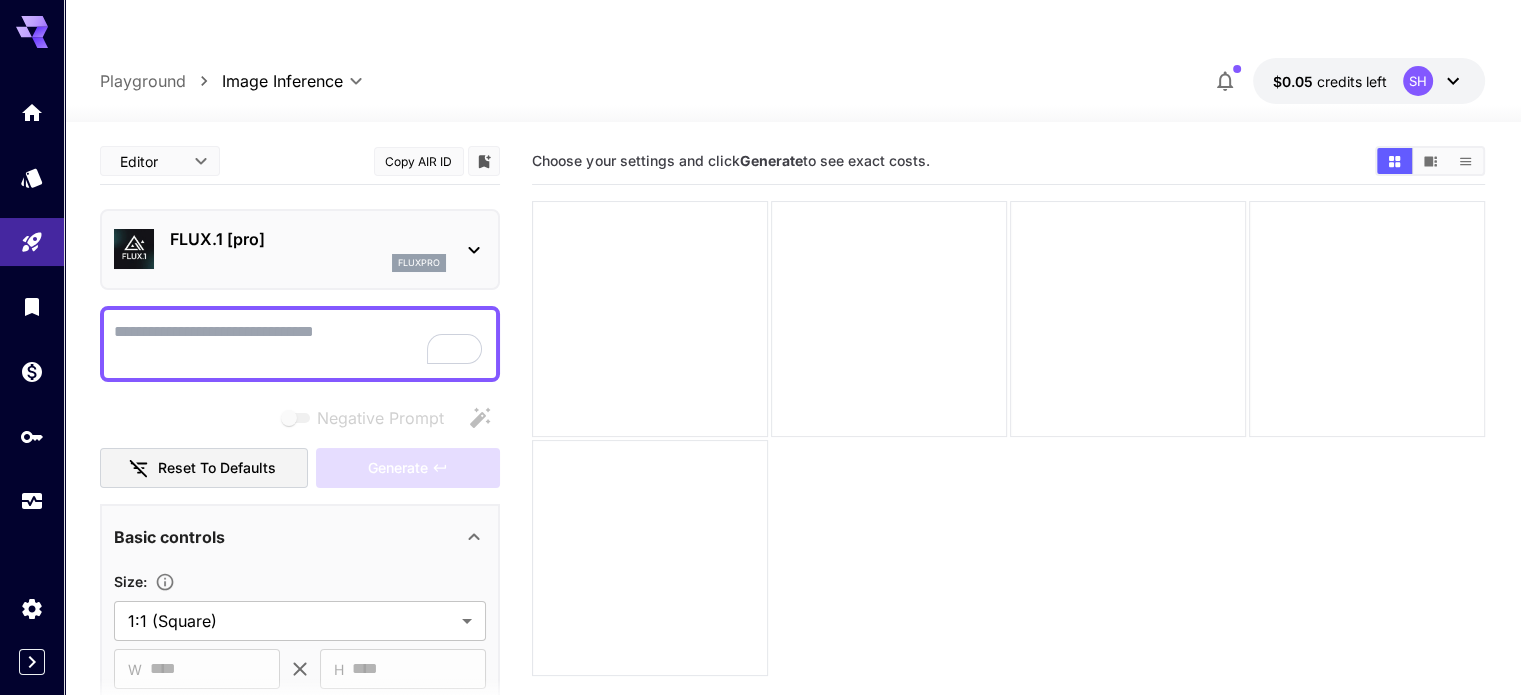 click on "**********" at bounding box center [760, 630] 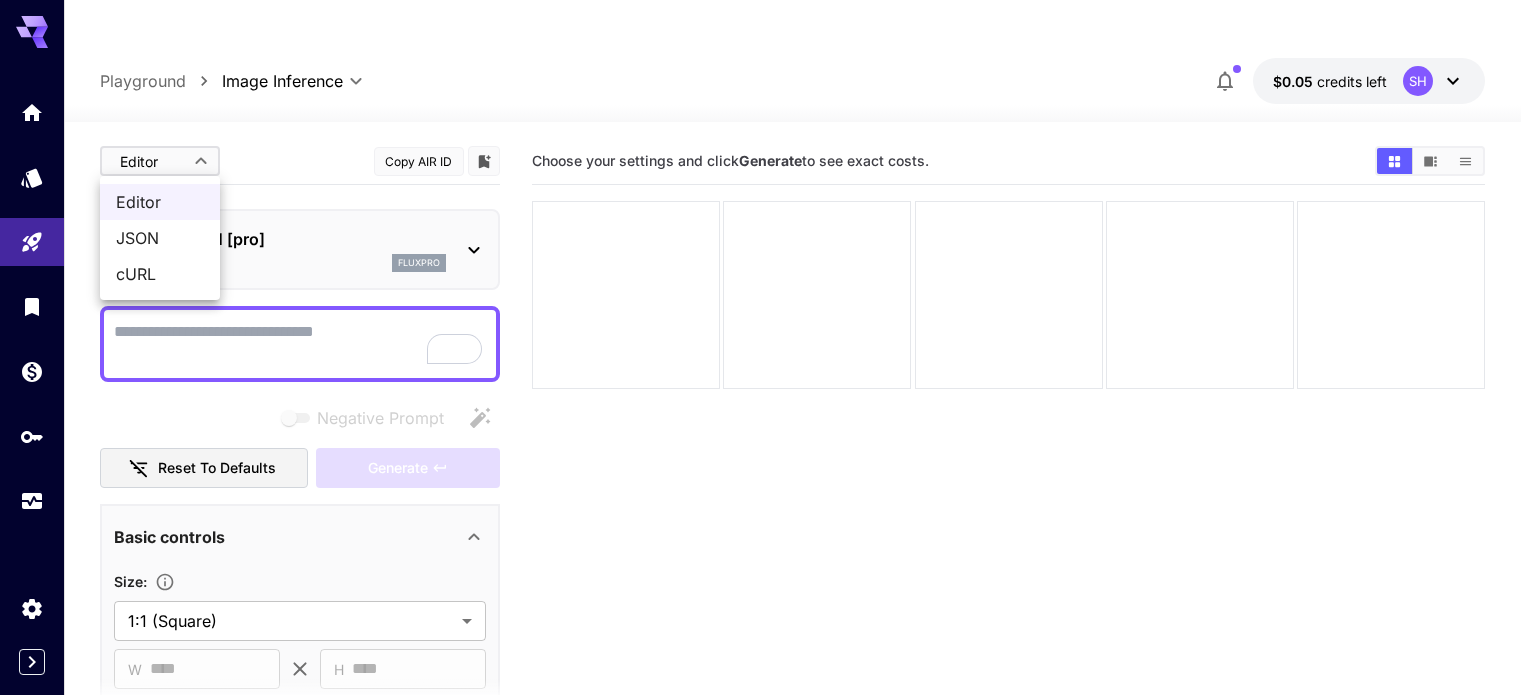 click at bounding box center (768, 347) 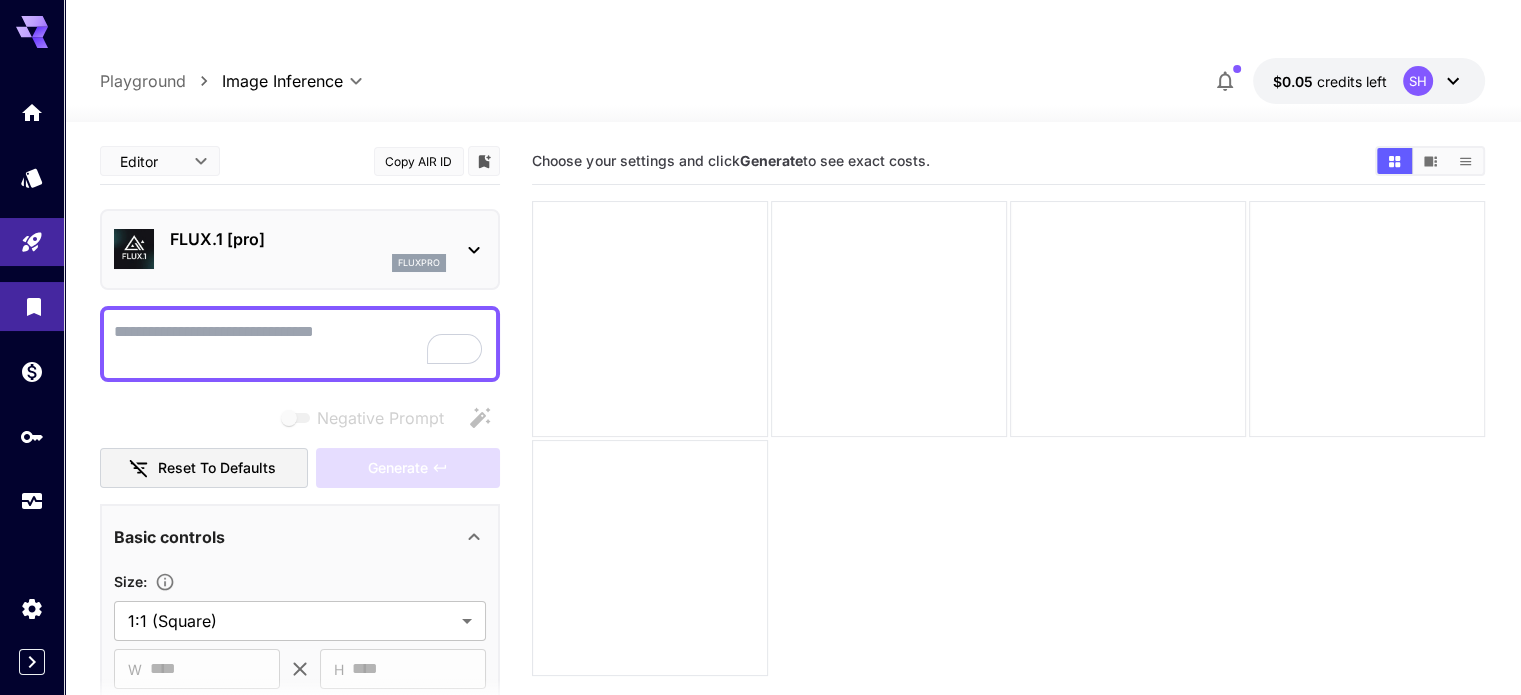 click at bounding box center (32, 306) 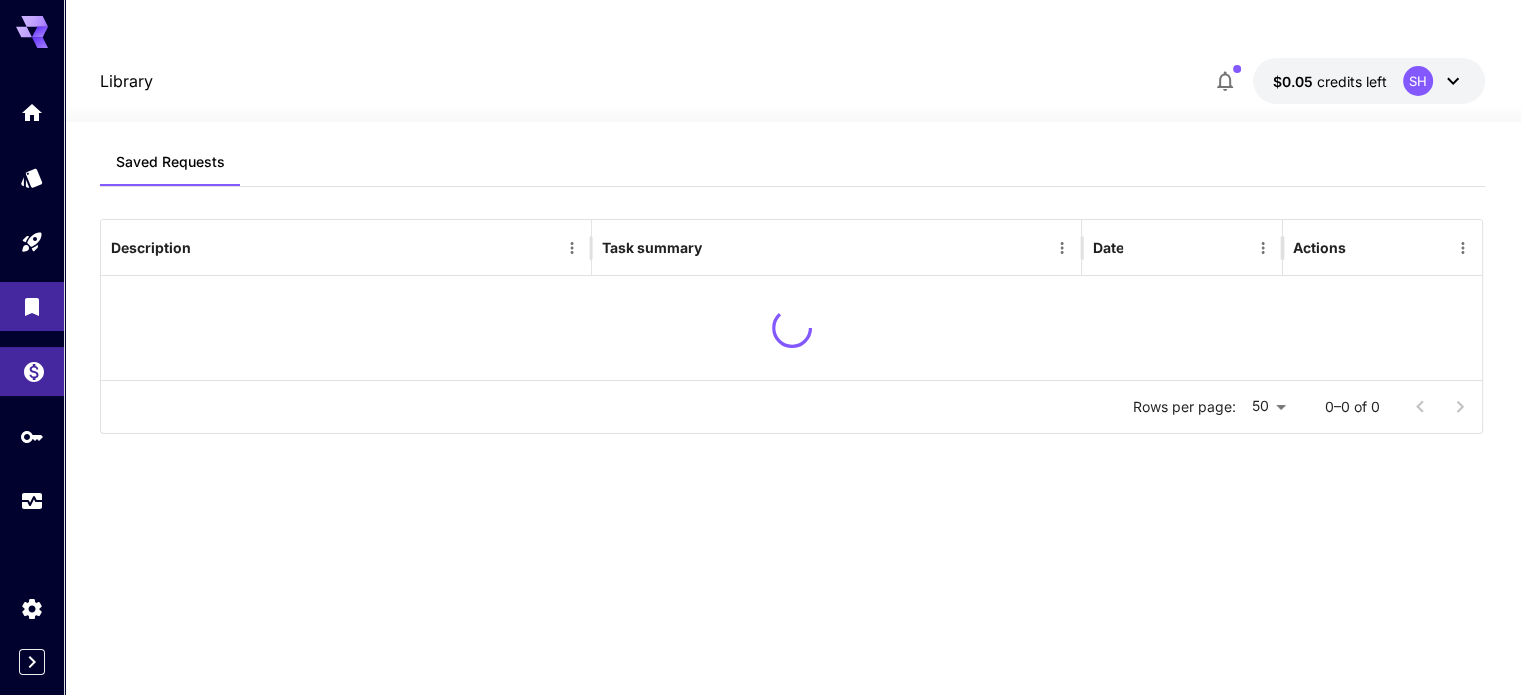 click at bounding box center [32, 371] 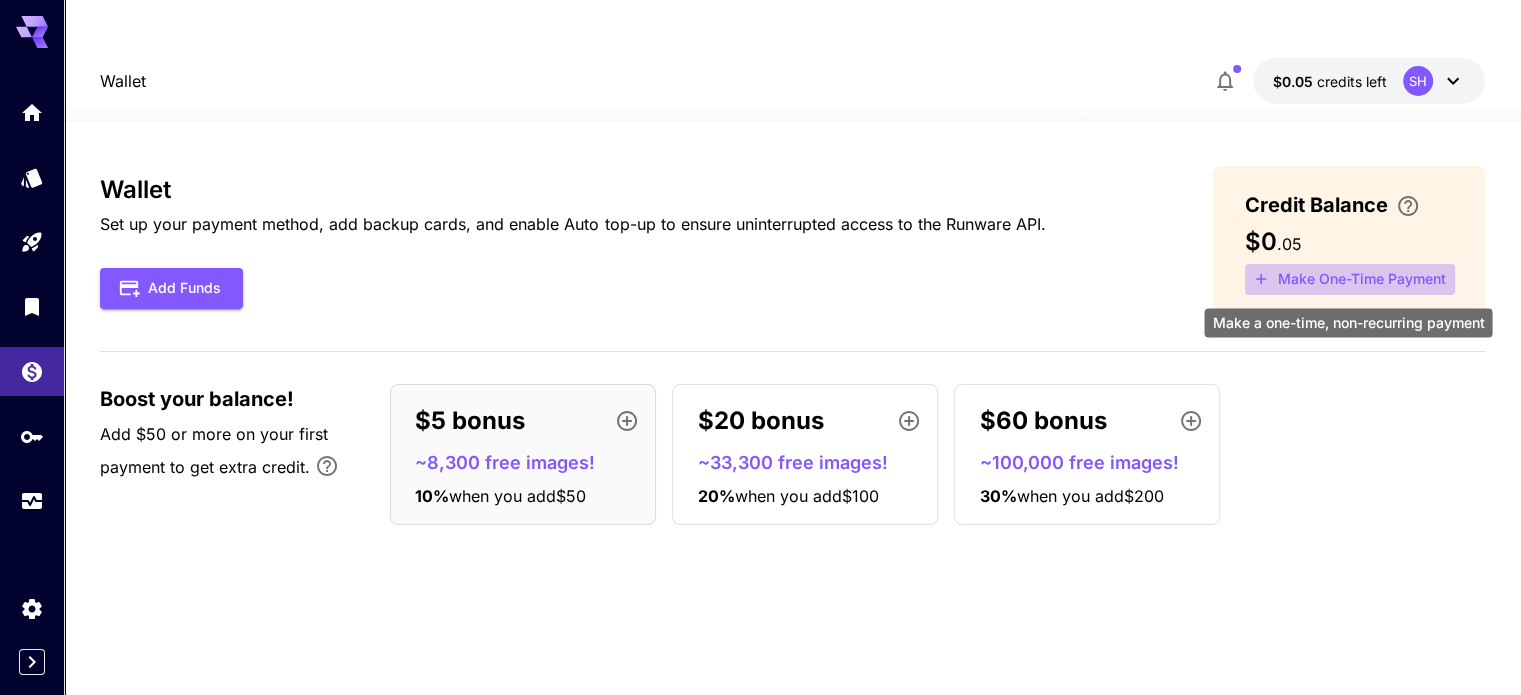 click on "Make One-Time Payment" at bounding box center [1350, 279] 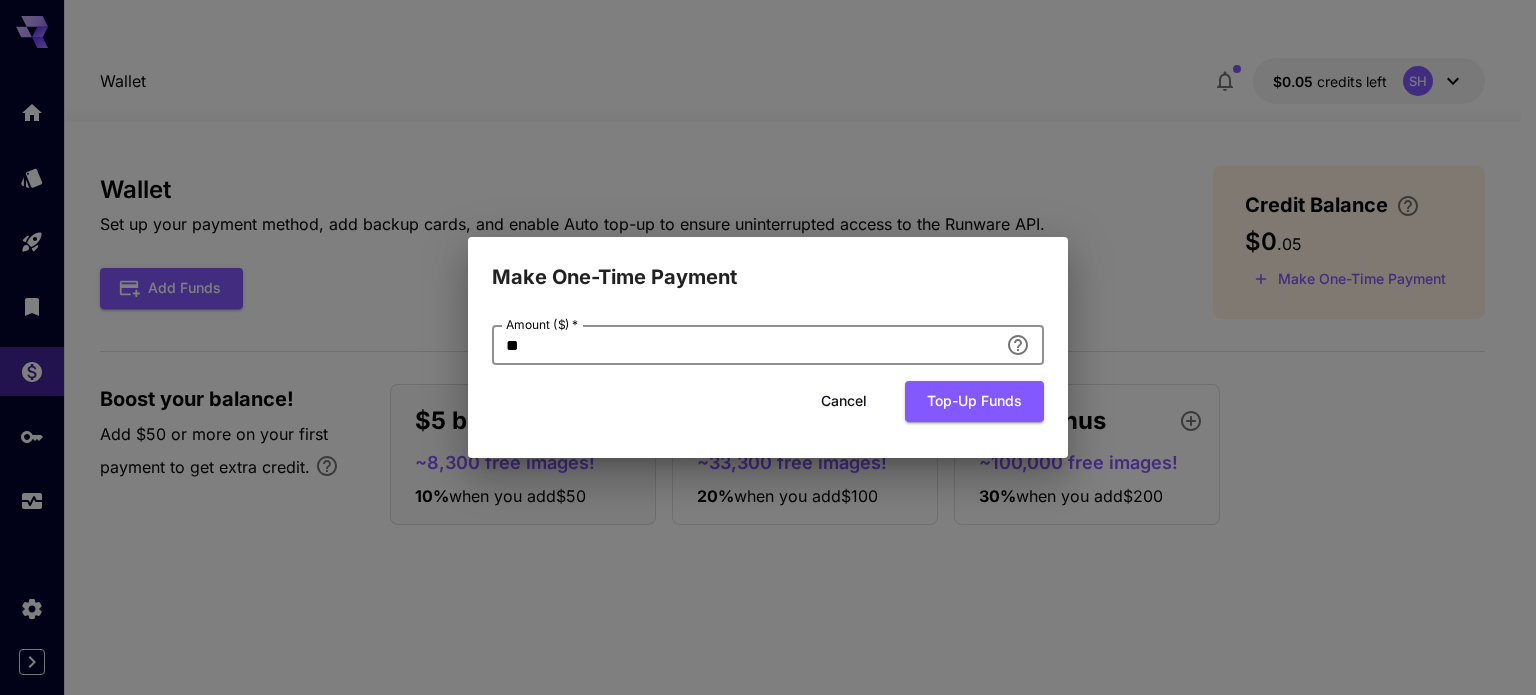 drag, startPoint x: 566, startPoint y: 343, endPoint x: 456, endPoint y: 343, distance: 110 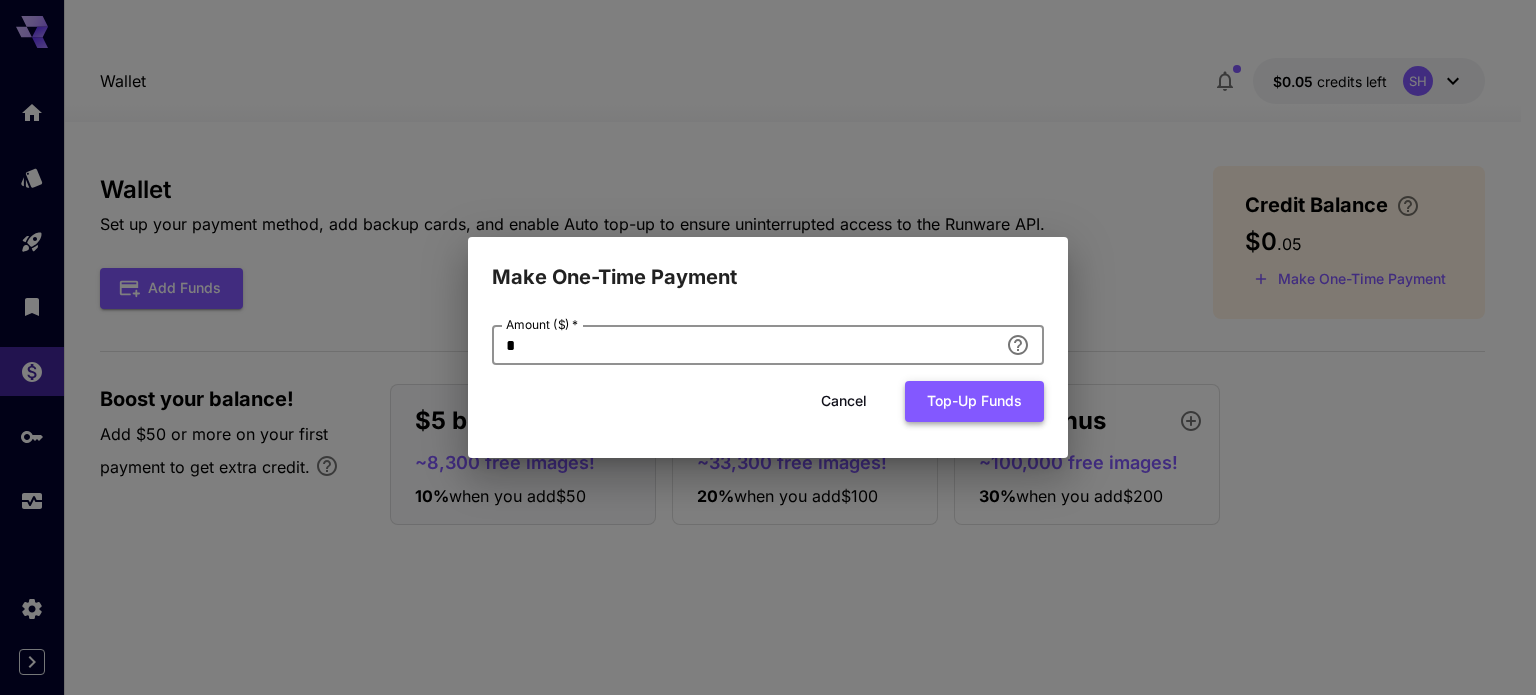 type on "*" 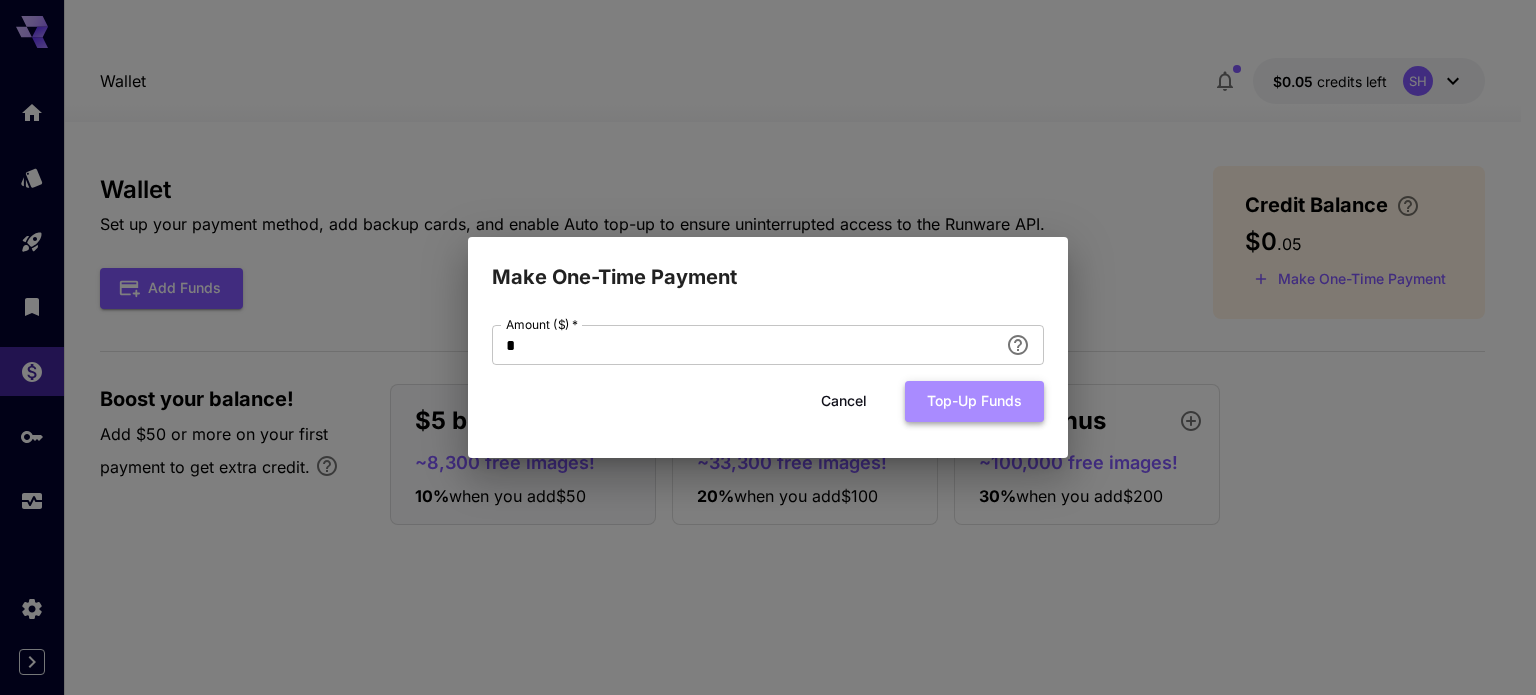 click on "Top-up funds" at bounding box center [974, 401] 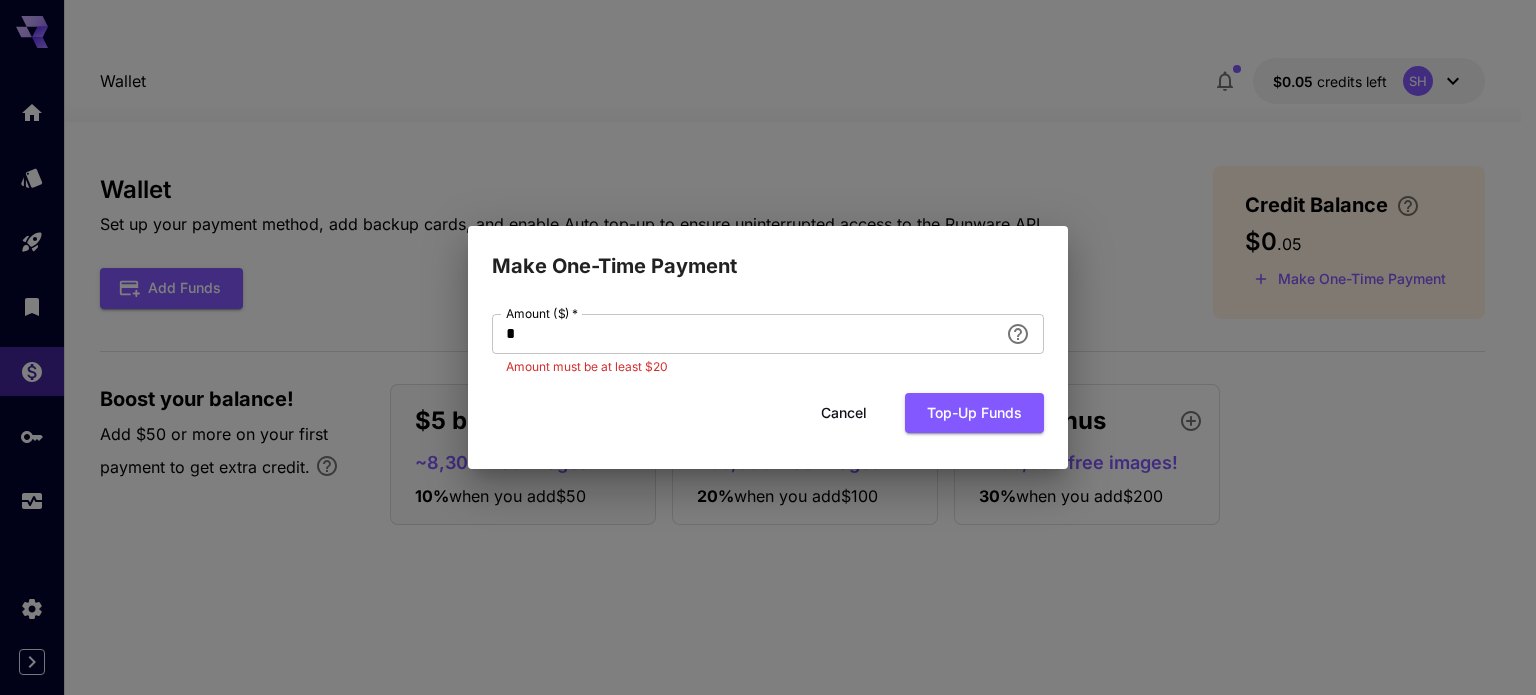 click on "Cancel" at bounding box center (844, 413) 